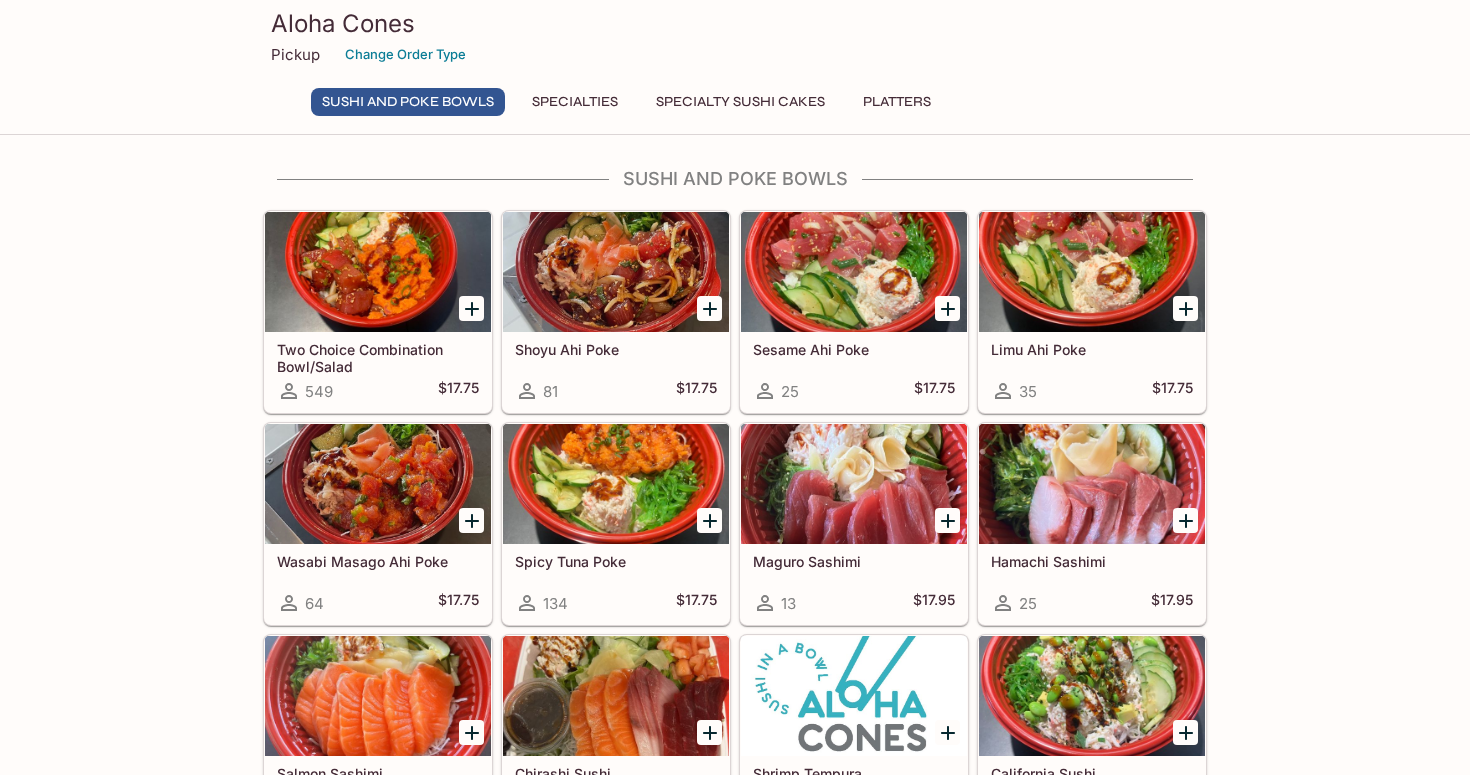 scroll, scrollTop: 0, scrollLeft: 0, axis: both 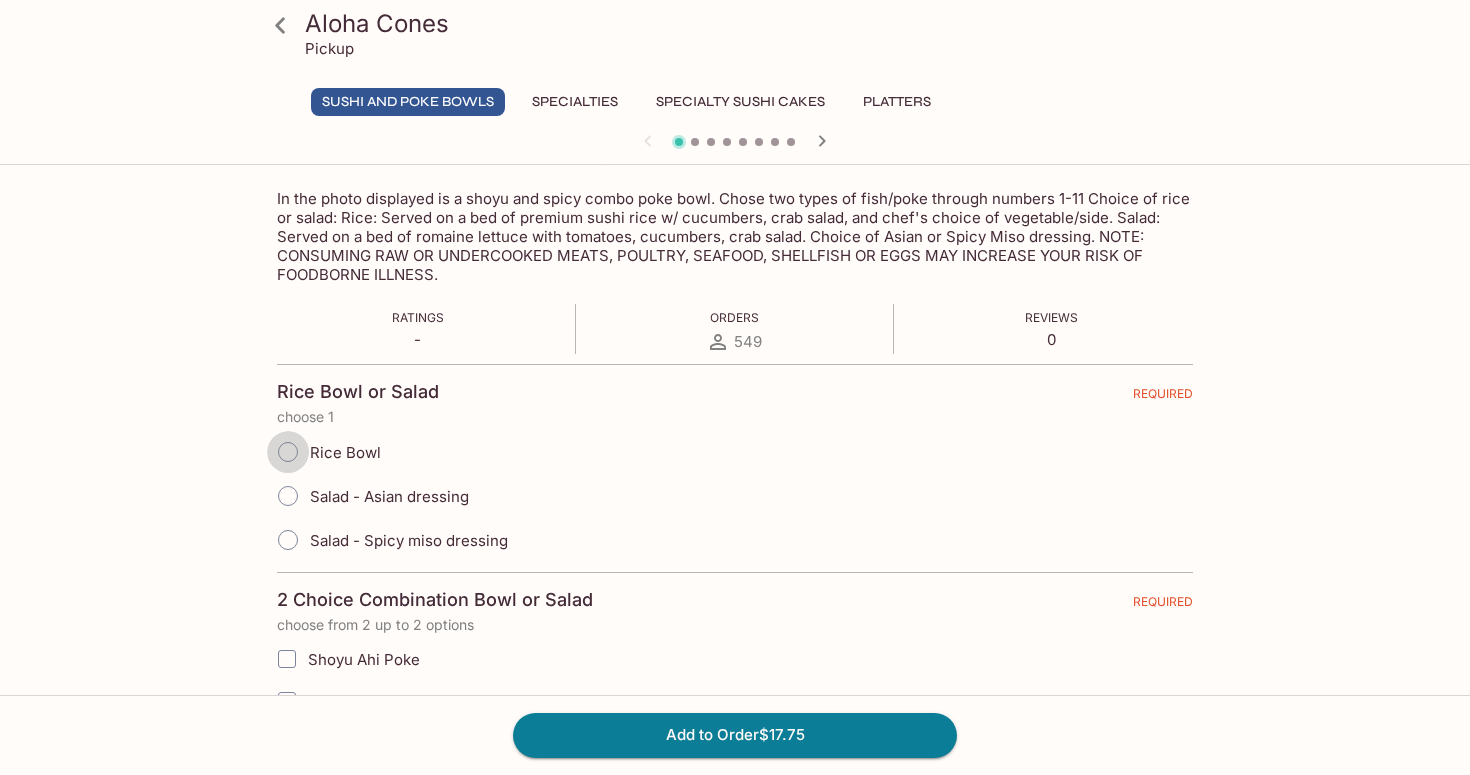 click on "Rice Bowl" at bounding box center [288, 452] 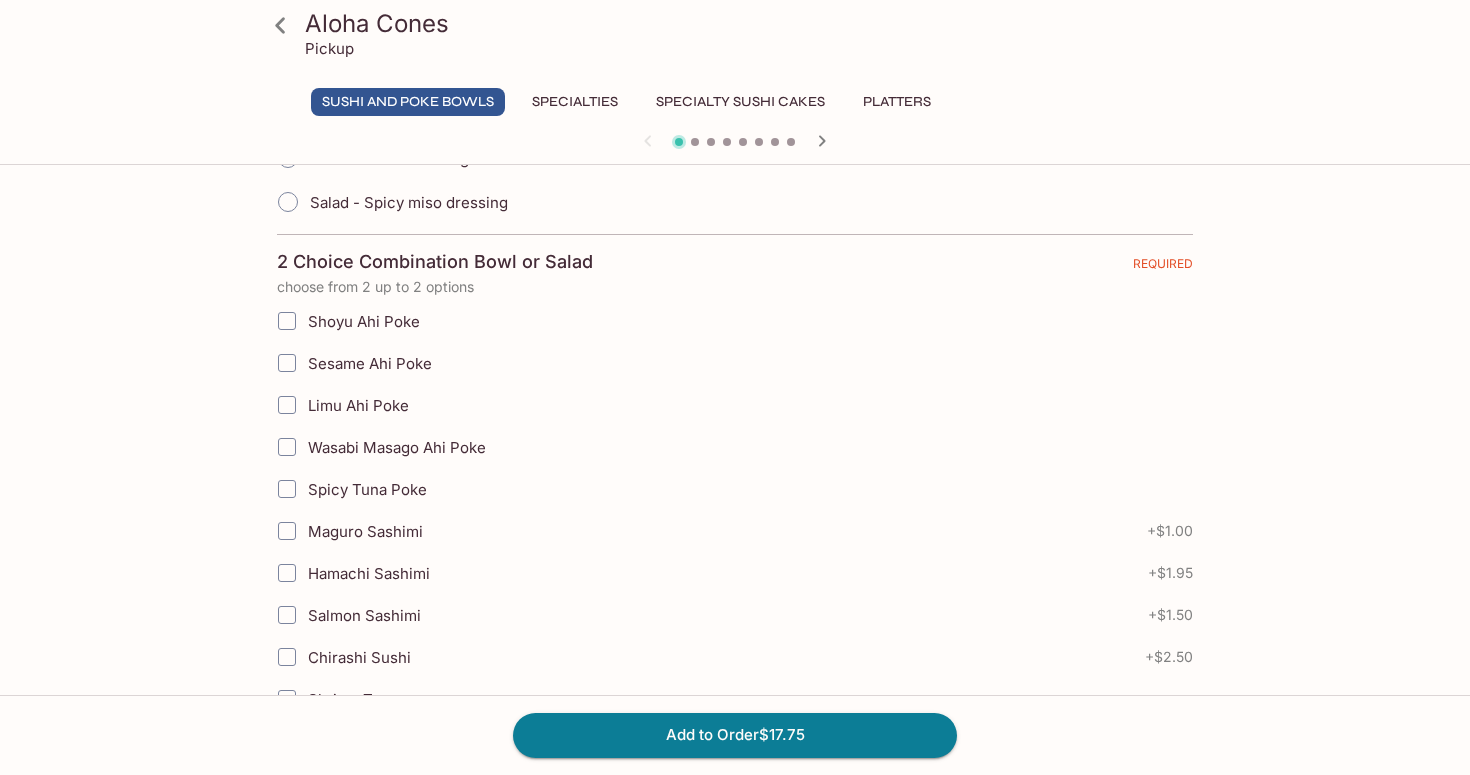 scroll, scrollTop: 653, scrollLeft: 0, axis: vertical 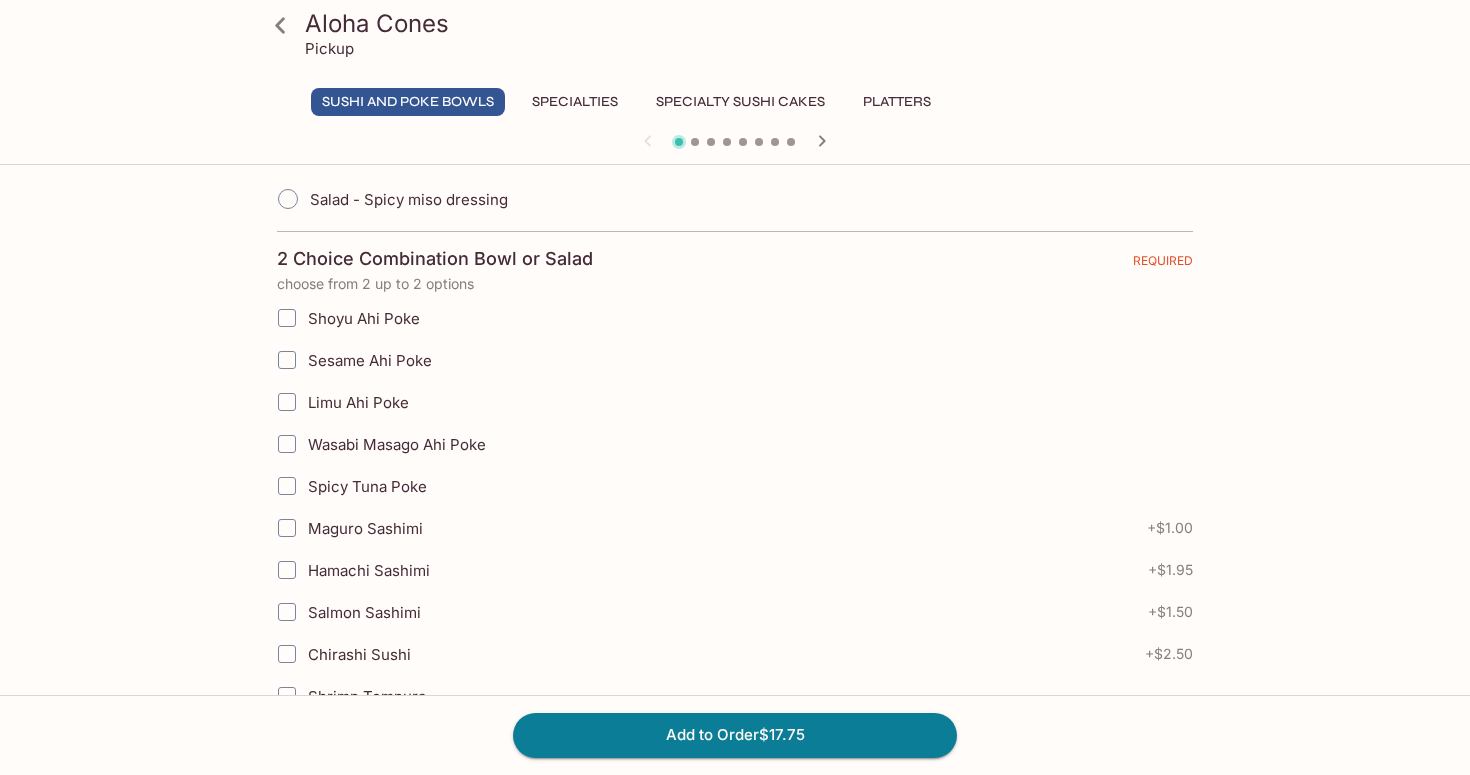 click on "Sesame Ahi Poke" at bounding box center [287, 360] 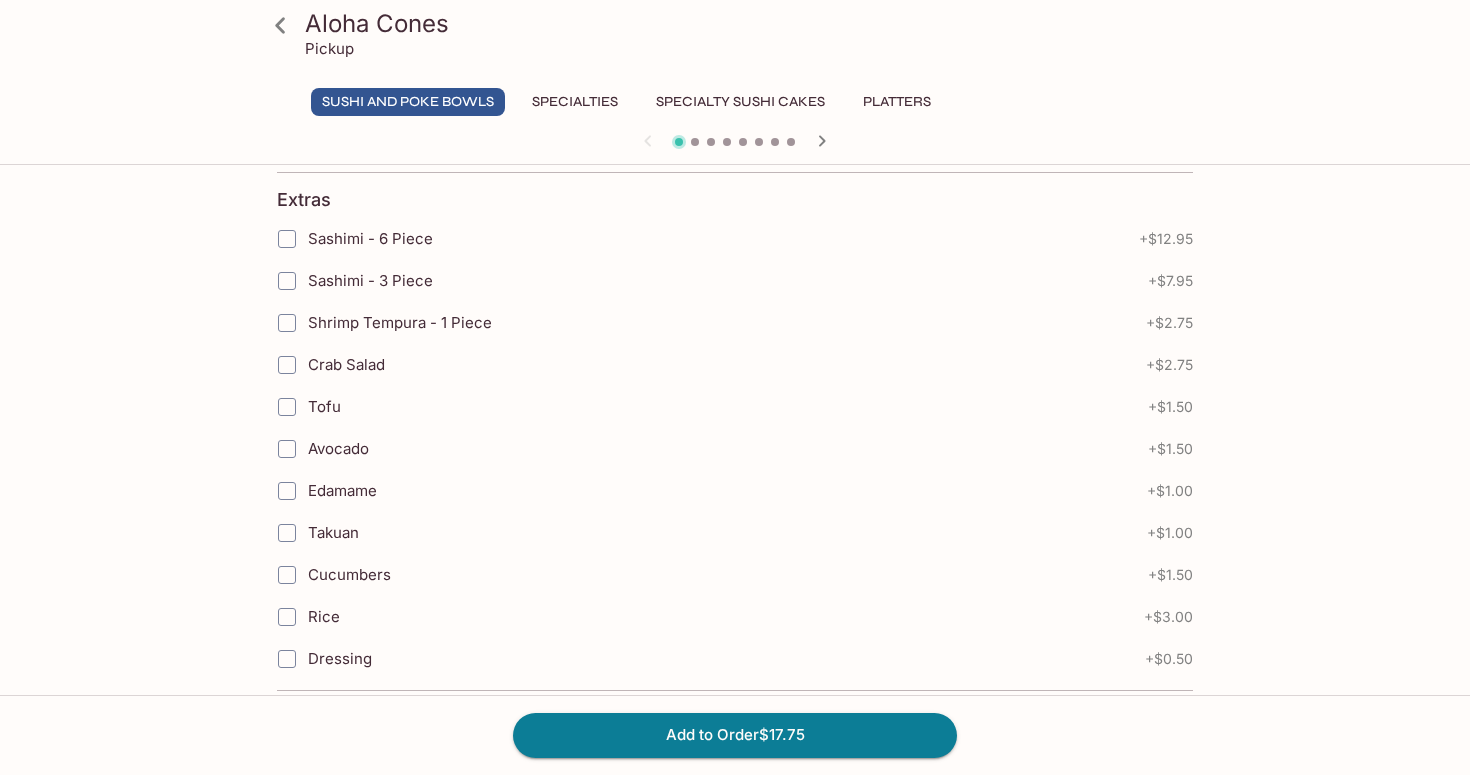 scroll, scrollTop: 1266, scrollLeft: 0, axis: vertical 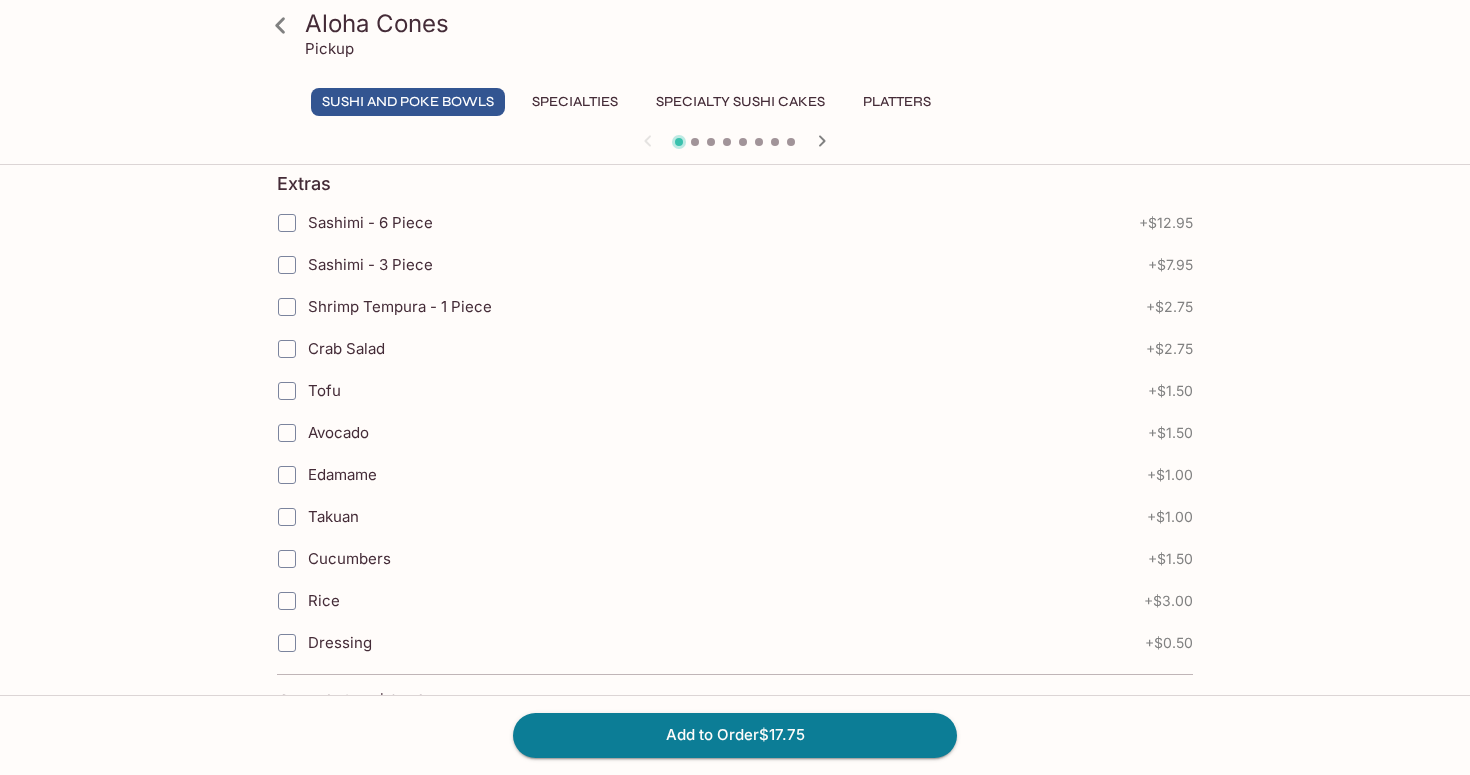click on "Shrimp Tempura - 1 Piece" at bounding box center [287, 307] 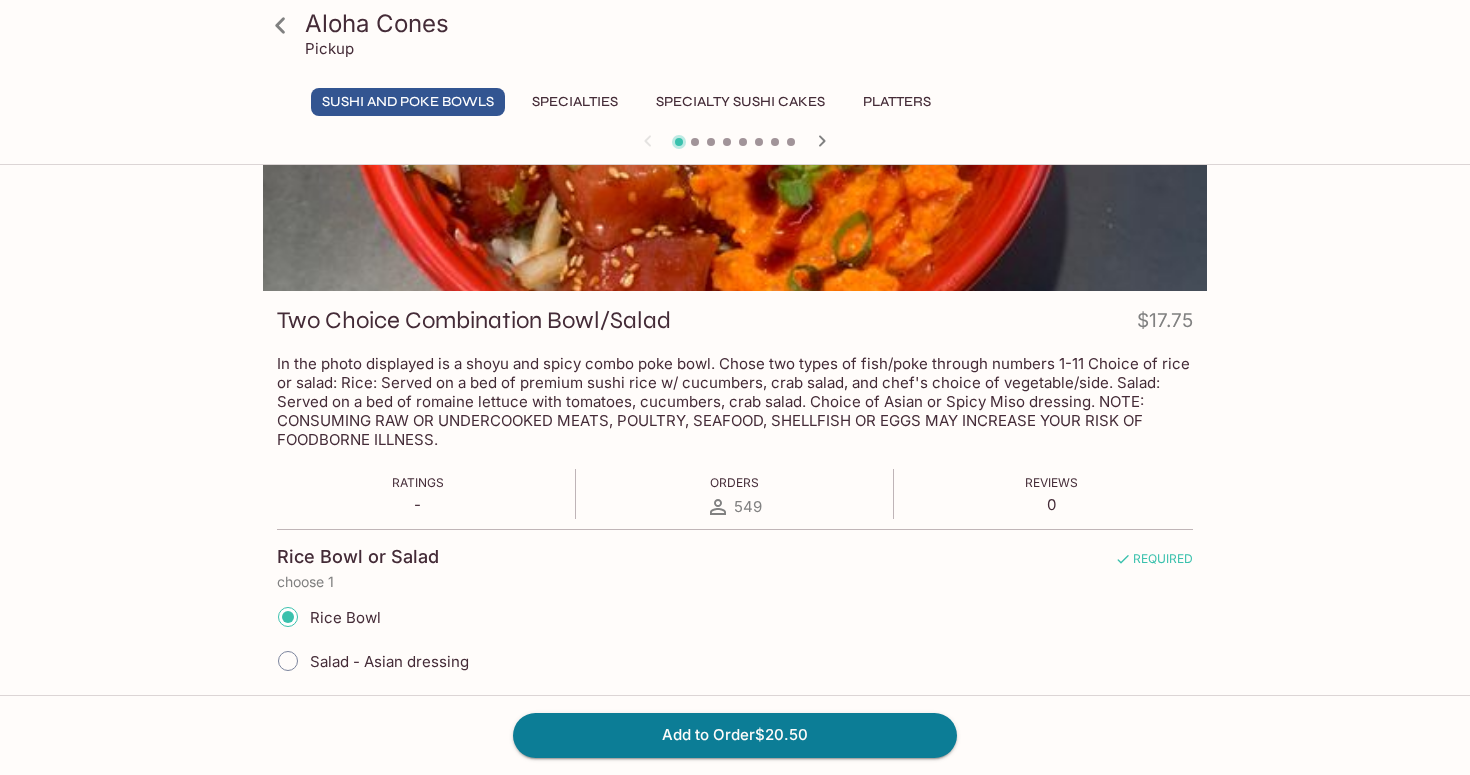 scroll, scrollTop: 140, scrollLeft: 0, axis: vertical 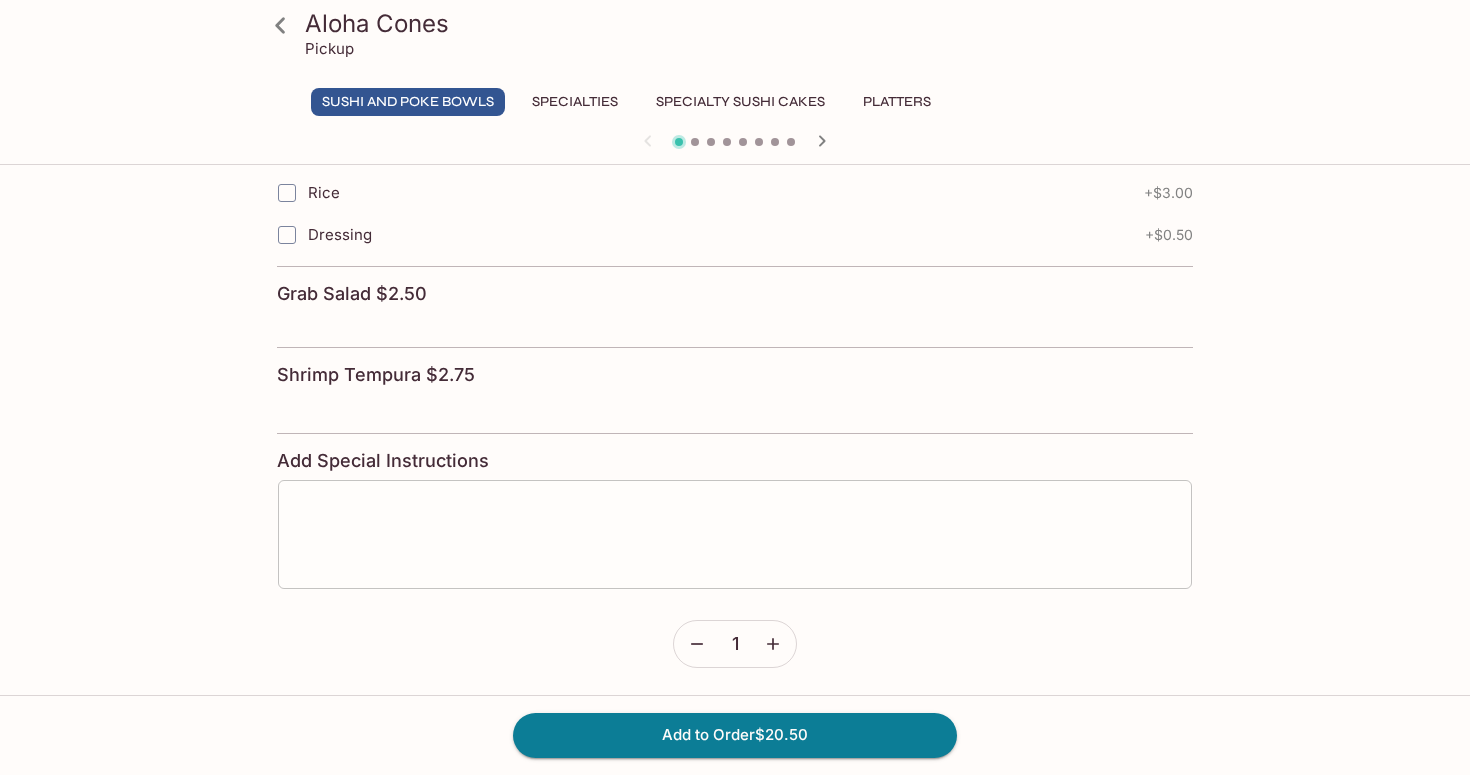click at bounding box center [735, 534] 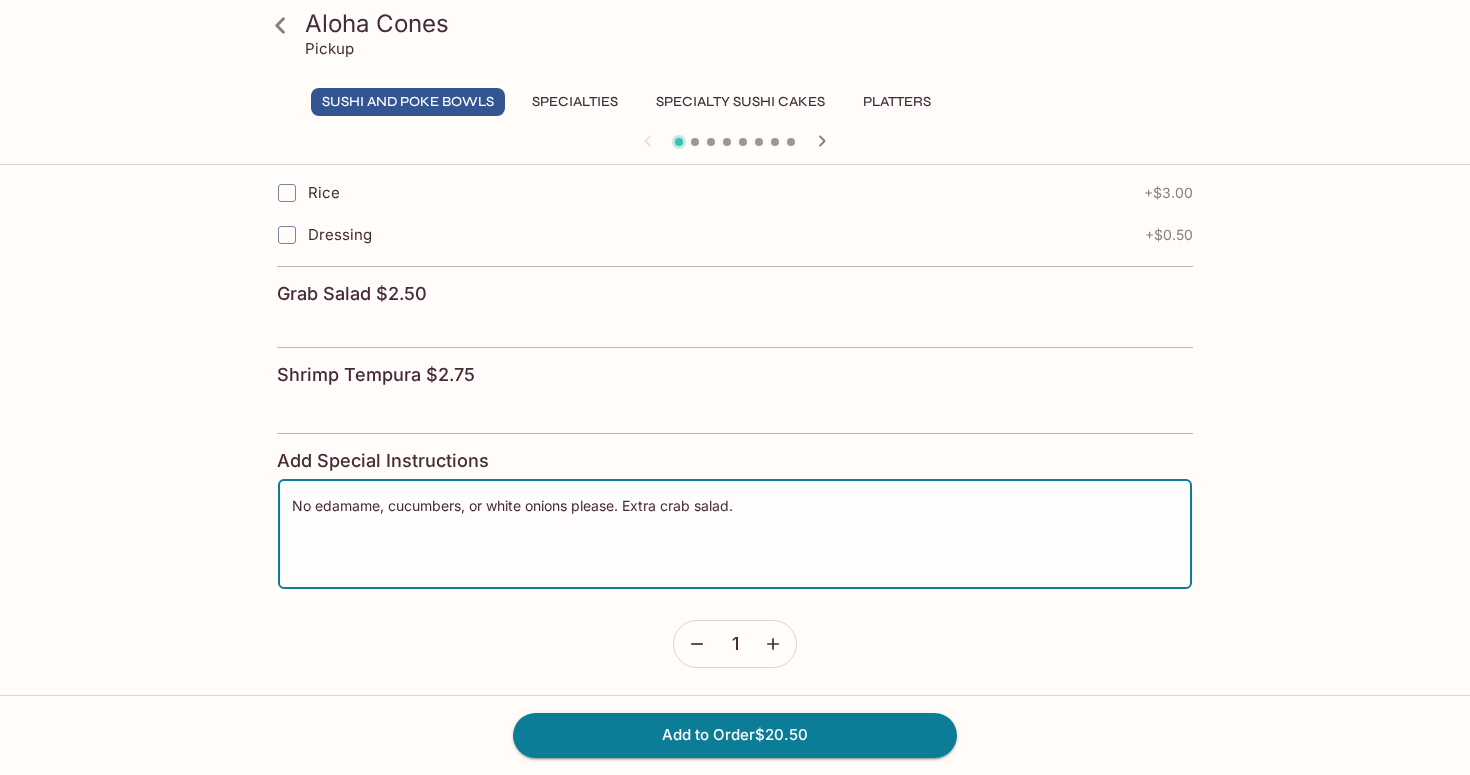 type on "No edamame, cucumbers, or white onions please. Extra crab salad." 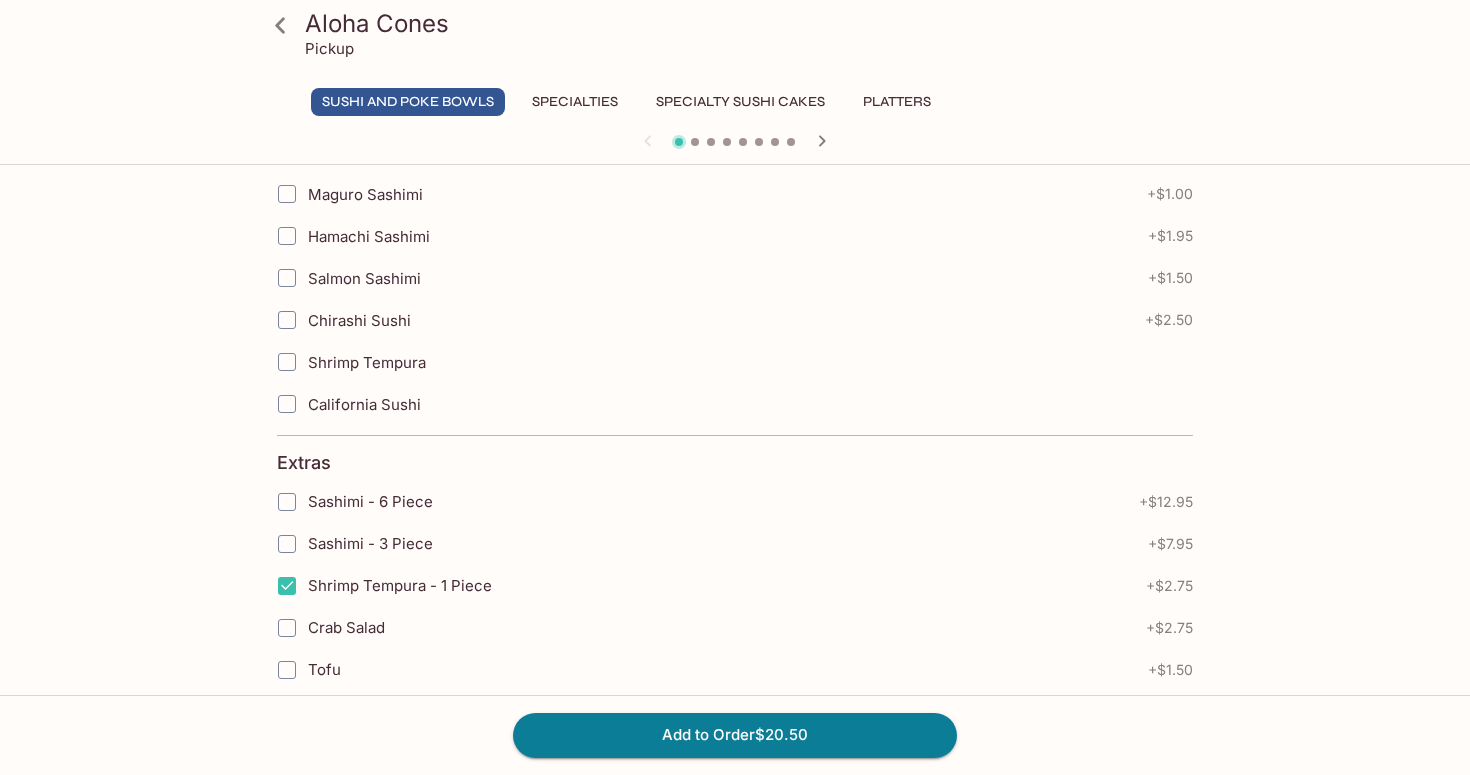 scroll, scrollTop: 989, scrollLeft: 0, axis: vertical 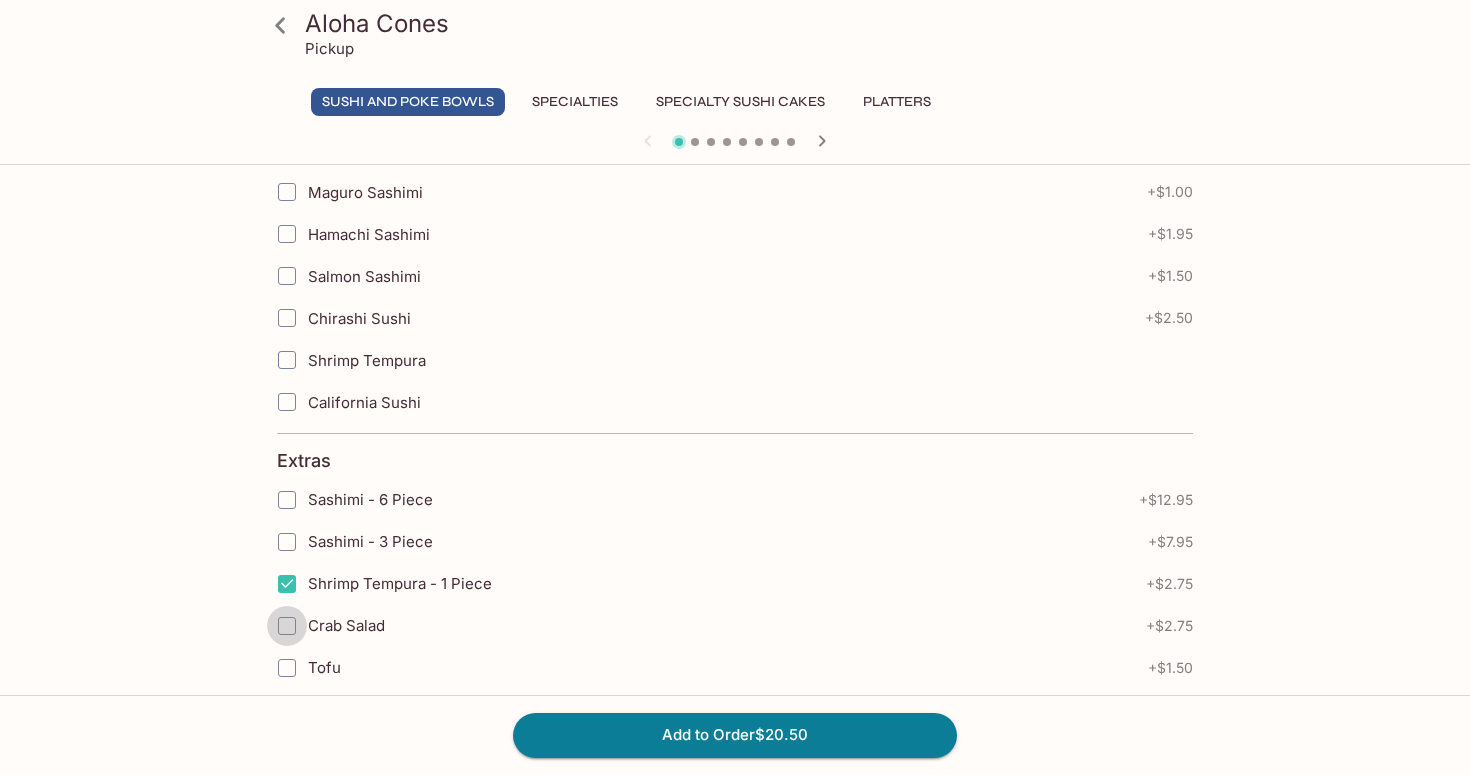 click on "Crab Salad" at bounding box center [287, 626] 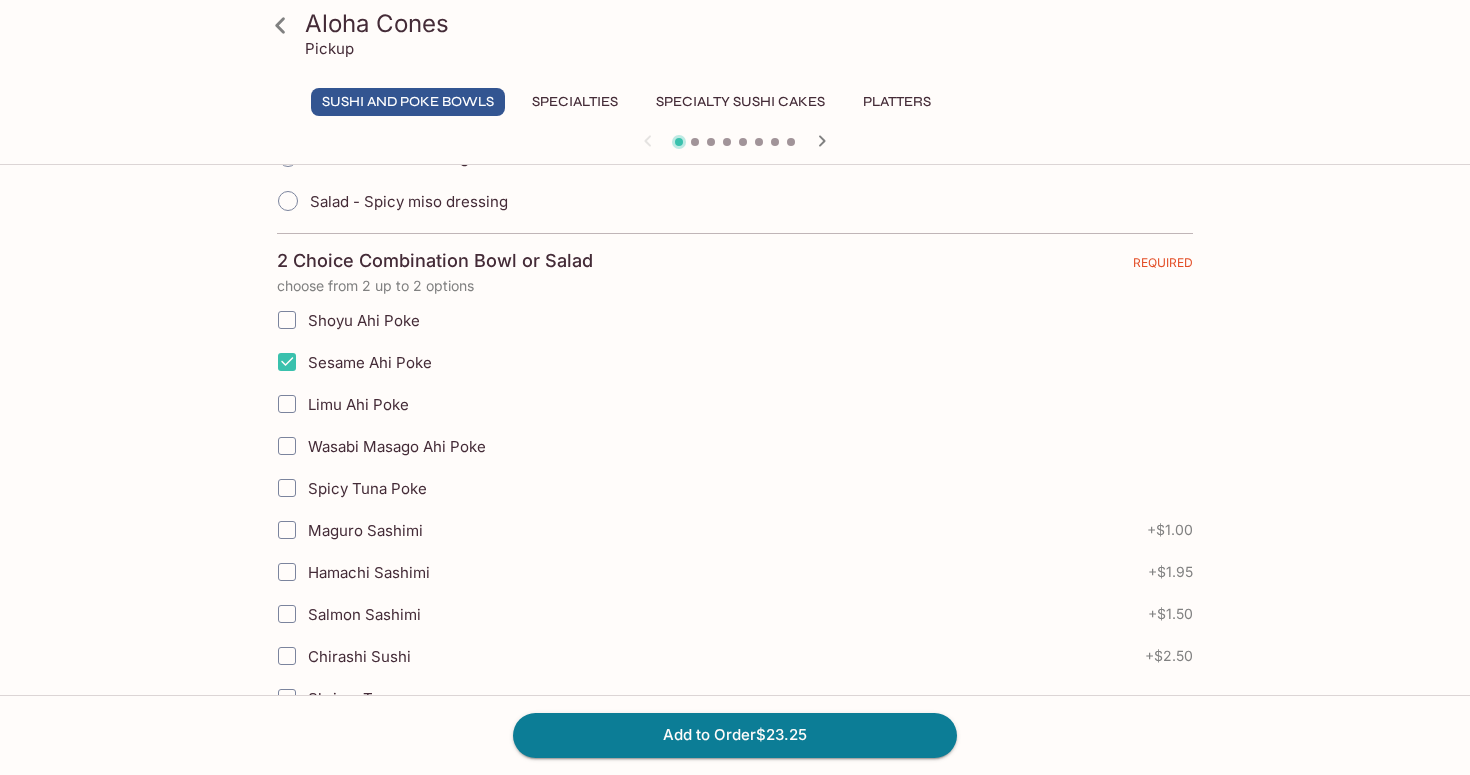 scroll, scrollTop: 1335, scrollLeft: 1, axis: both 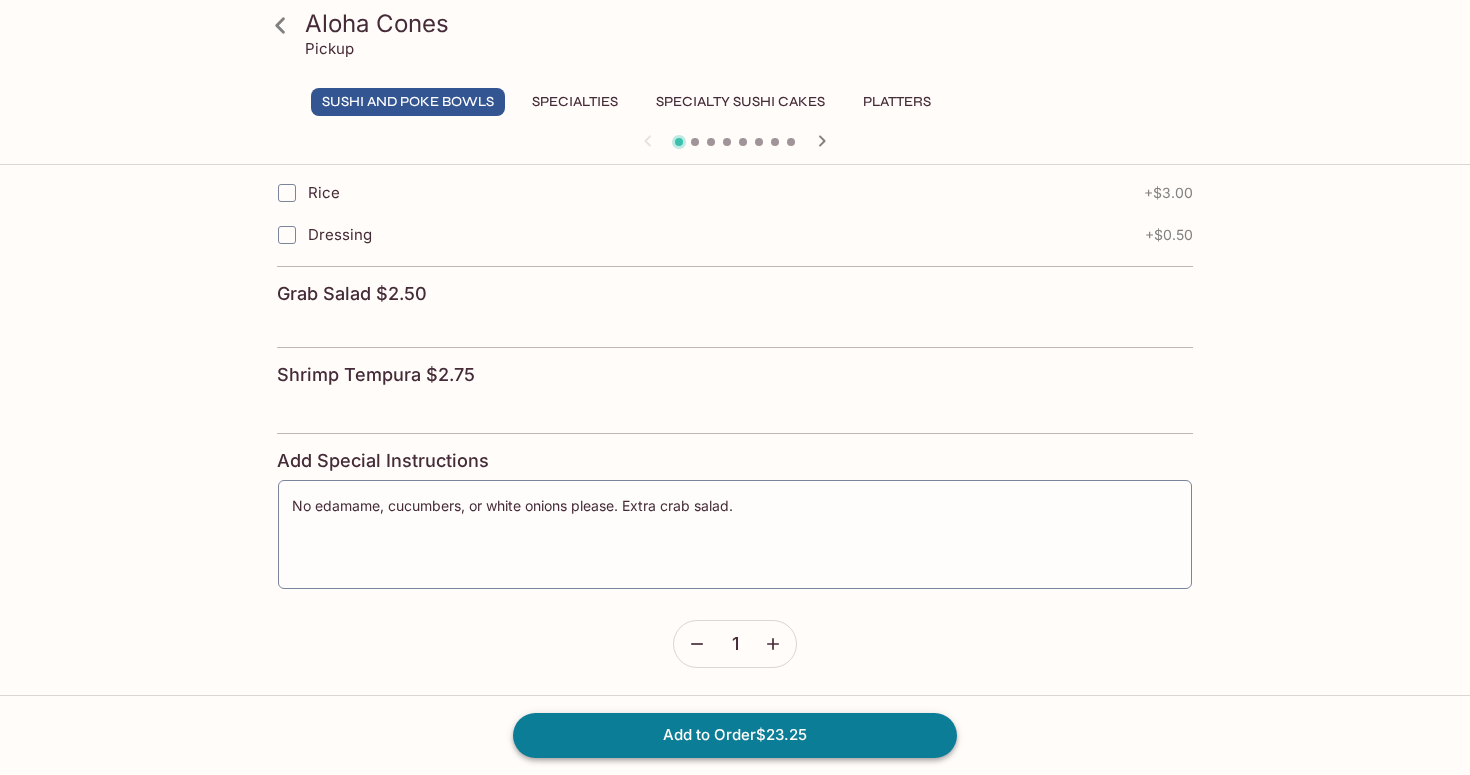 click on "Add to Order  $23.25" at bounding box center [735, 735] 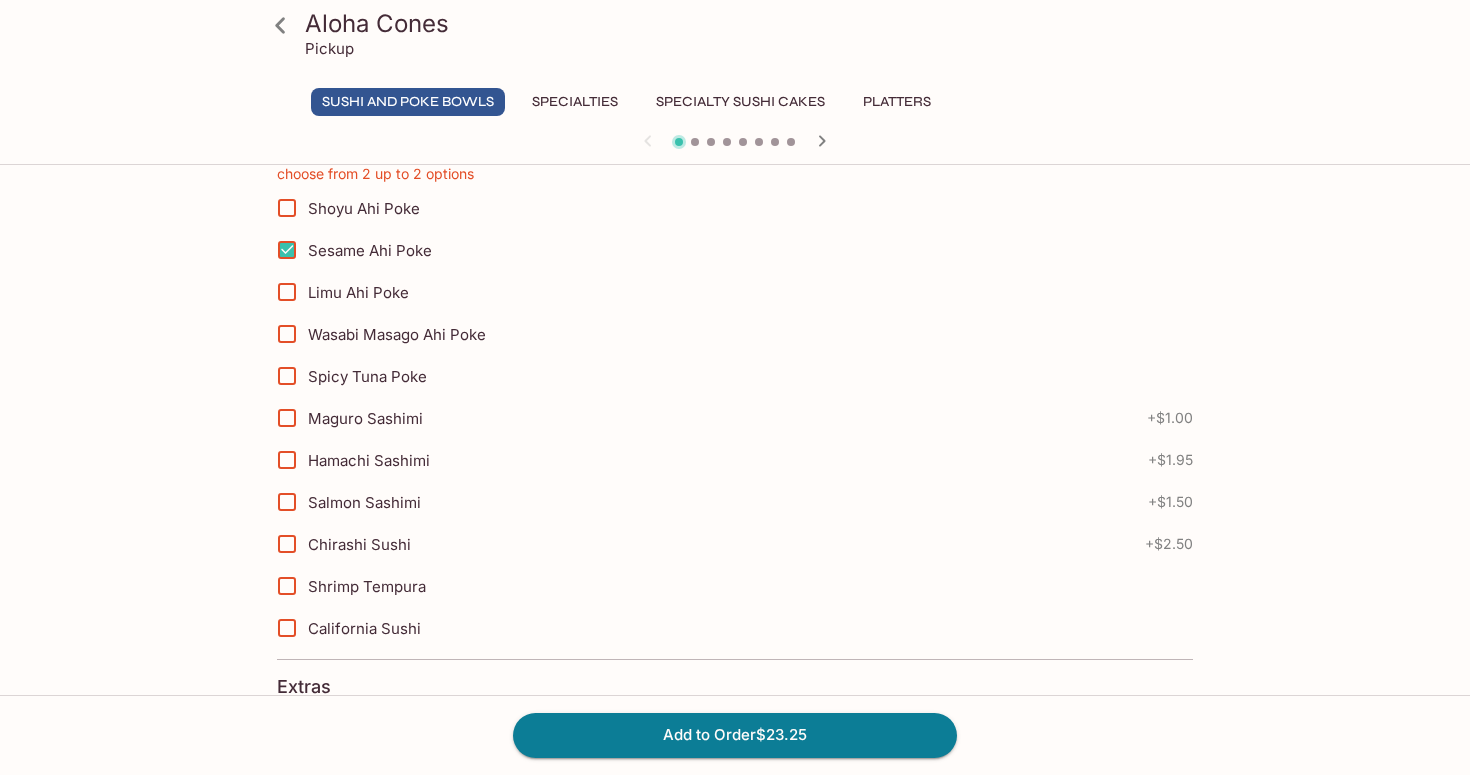scroll, scrollTop: 822, scrollLeft: 0, axis: vertical 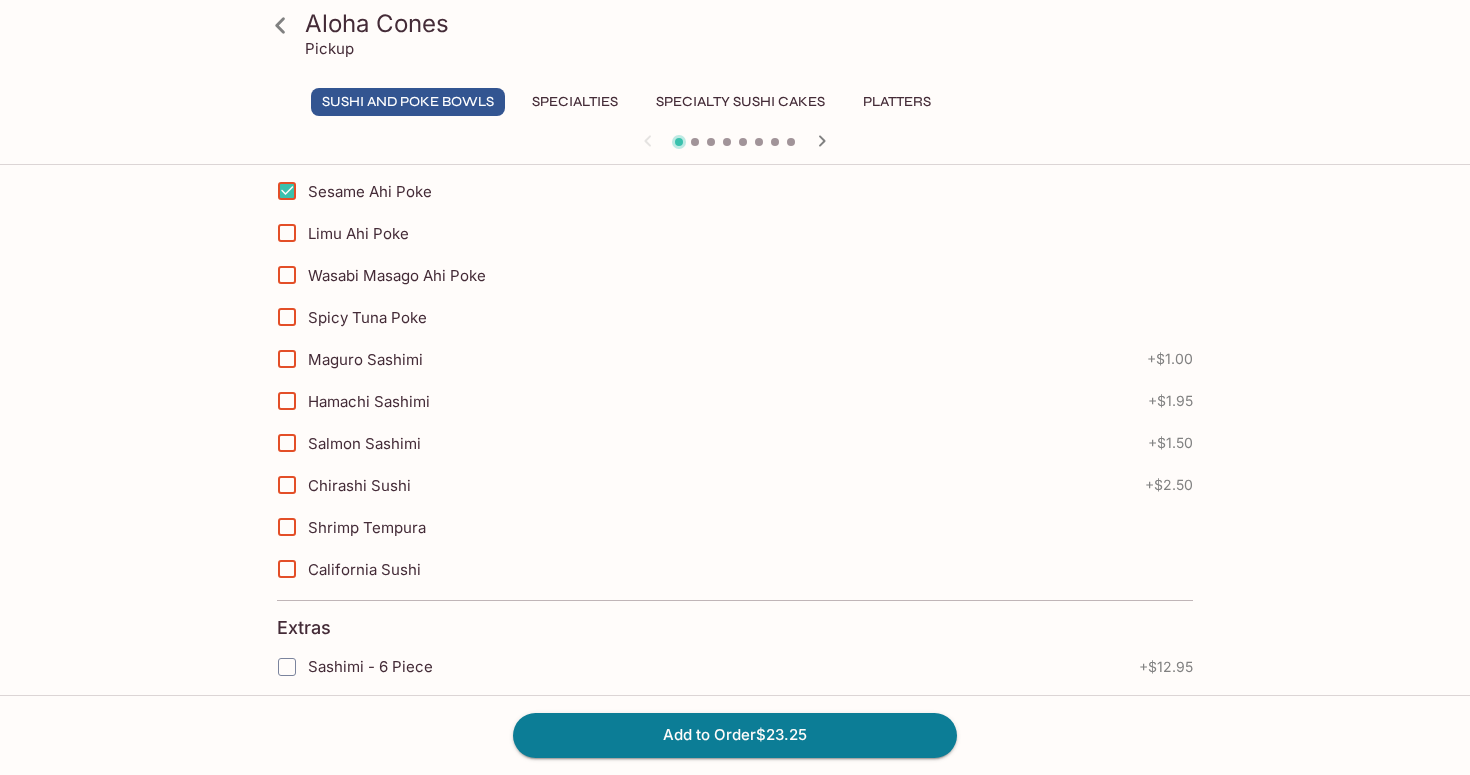 click on "Shrimp Tempura" at bounding box center (287, 527) 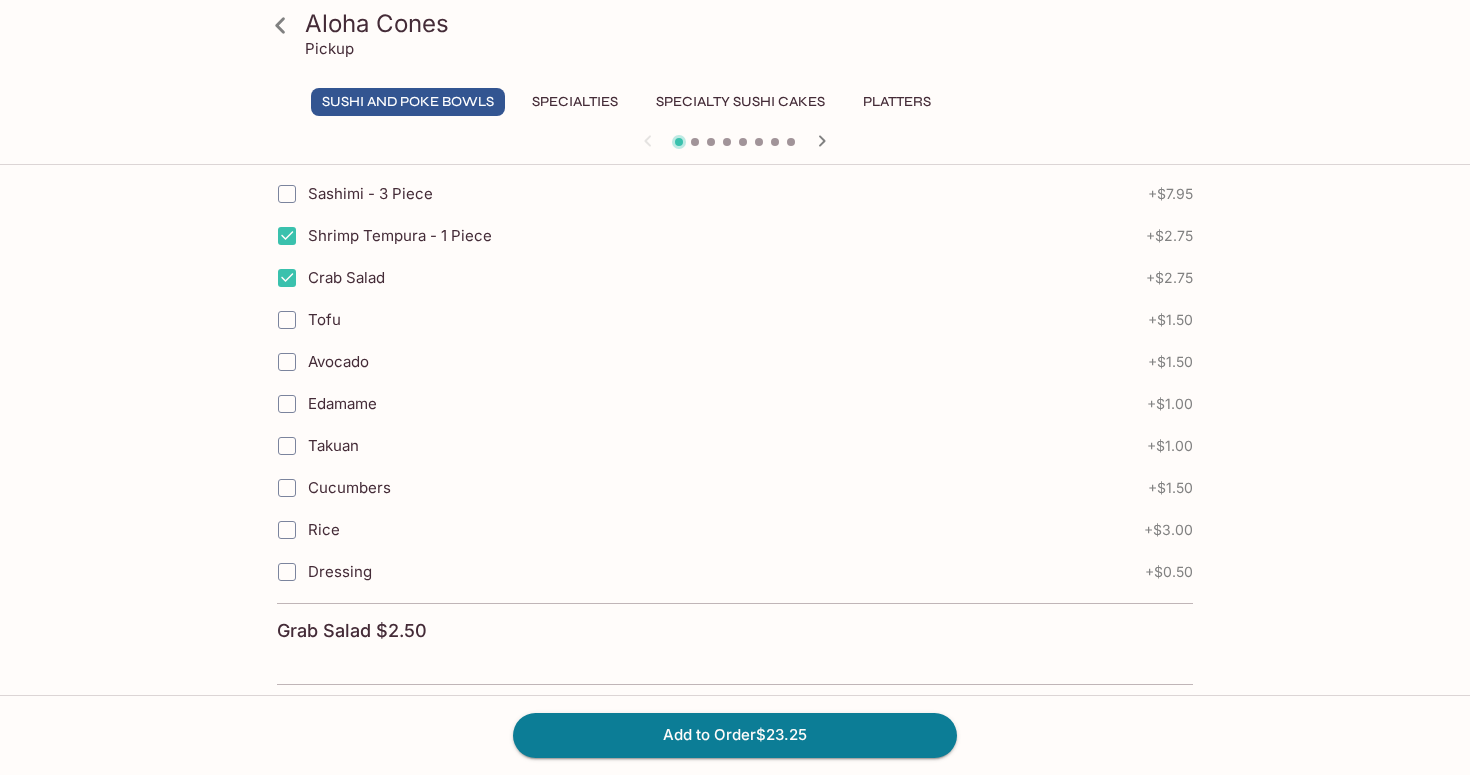 scroll, scrollTop: 1353, scrollLeft: 0, axis: vertical 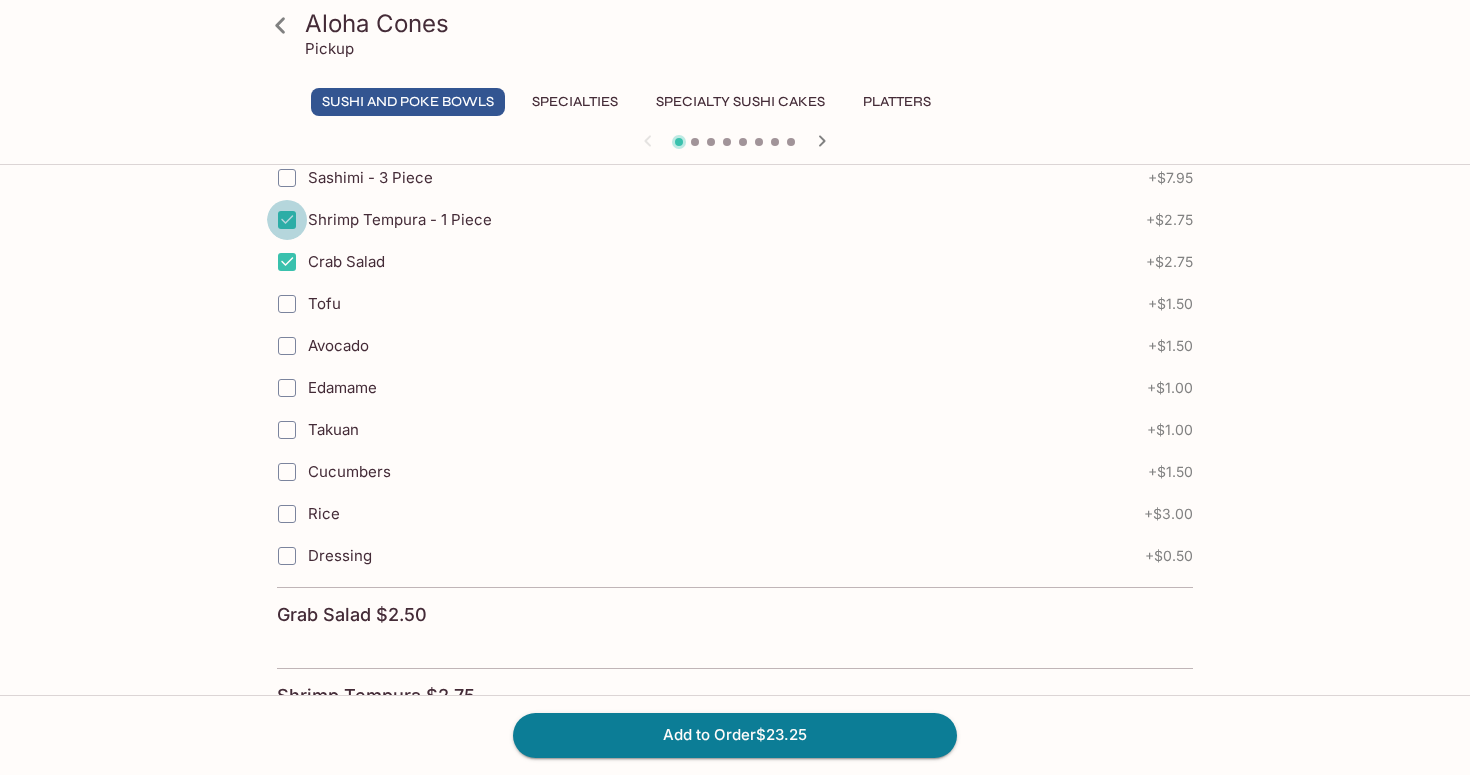 click on "Shrimp Tempura - 1 Piece" at bounding box center [287, 220] 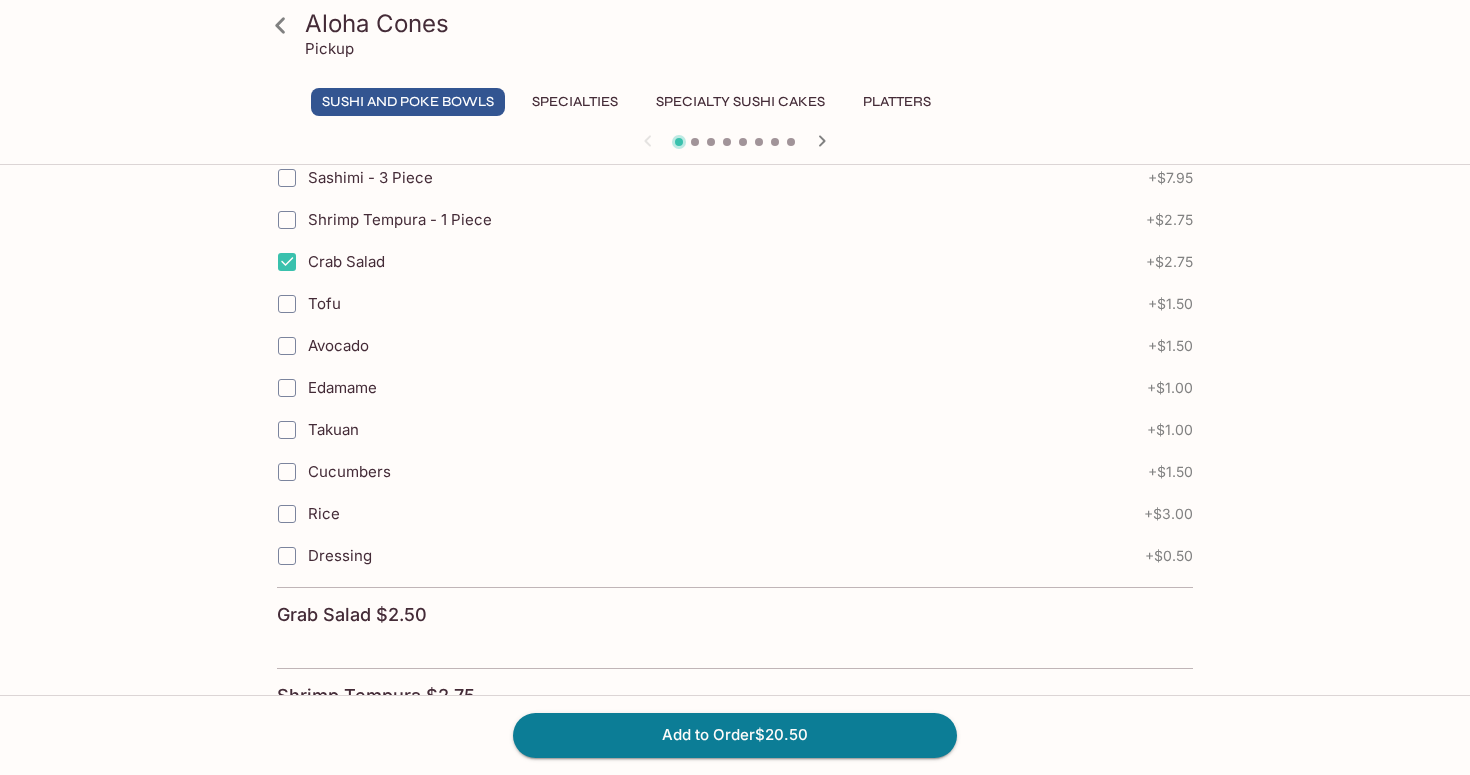 click on "Crab Salad" at bounding box center (287, 262) 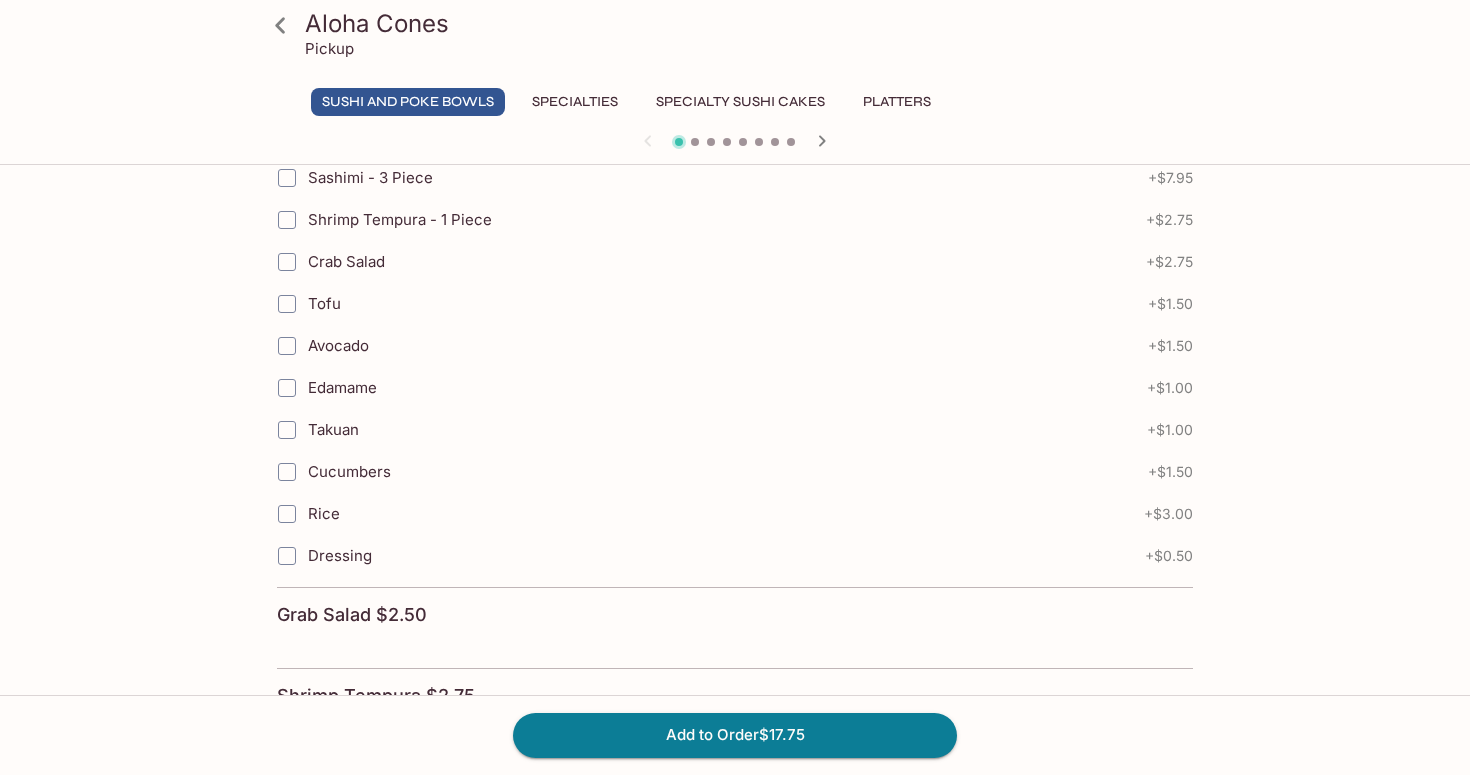 click on "Avocado" at bounding box center (611, 346) 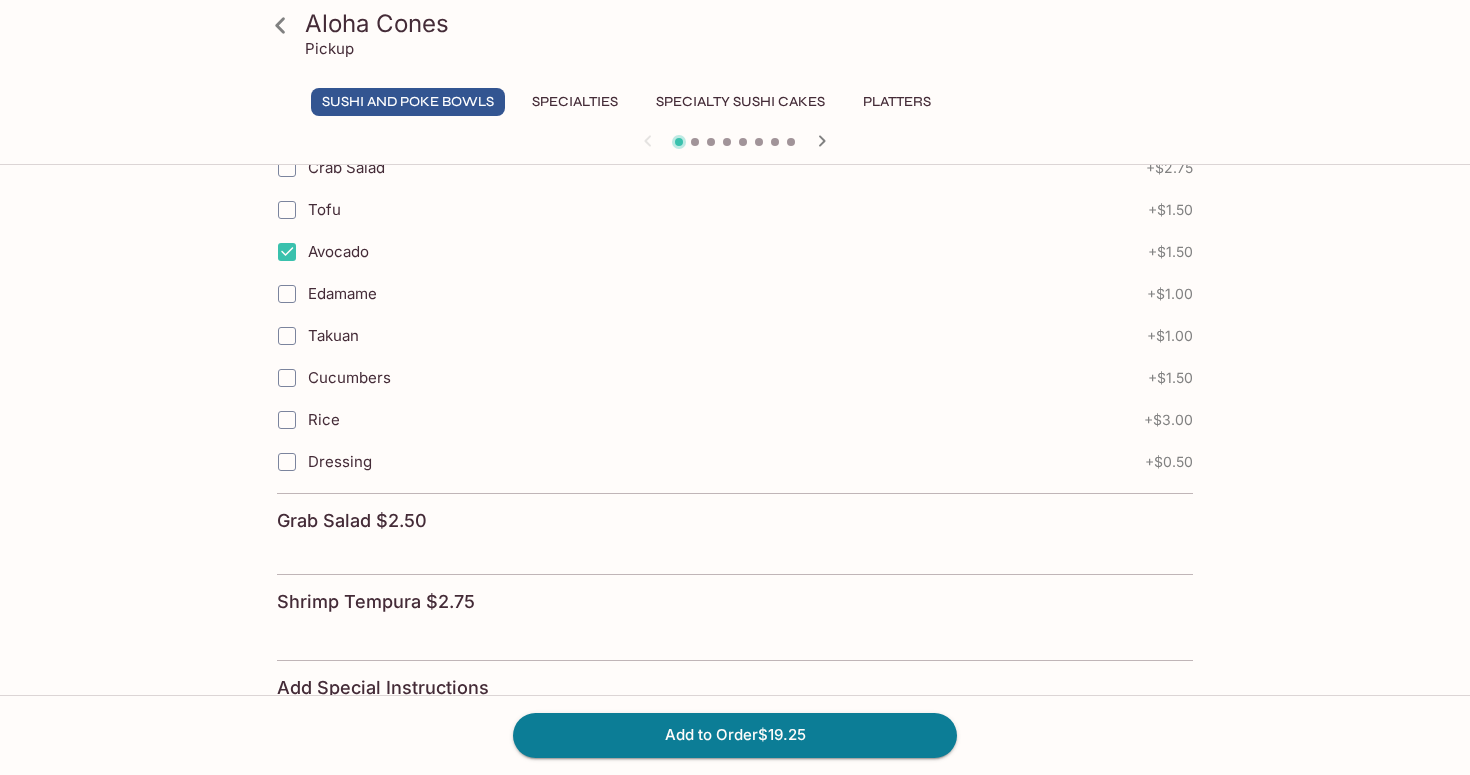 scroll, scrollTop: 1440, scrollLeft: 0, axis: vertical 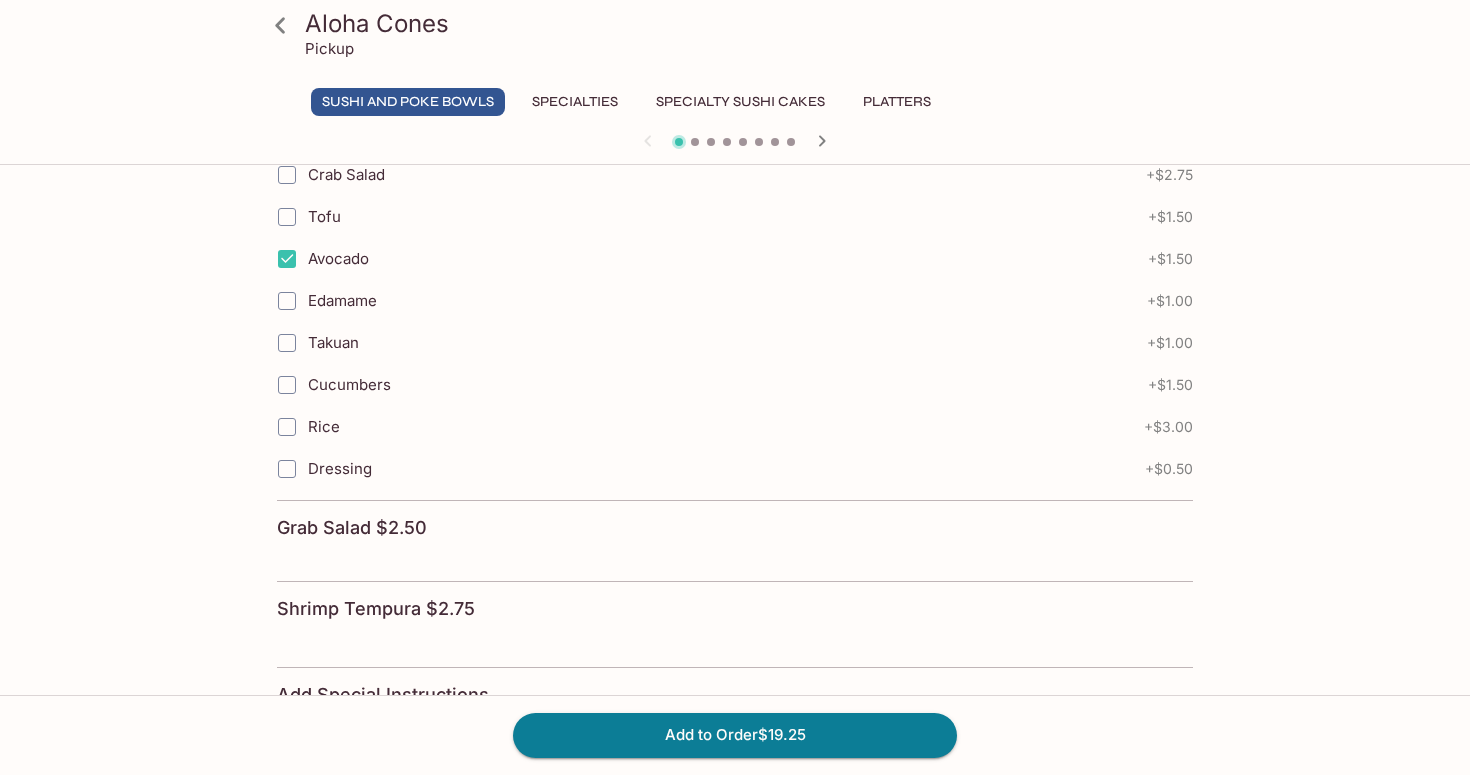 click on "Avocado" at bounding box center [287, 259] 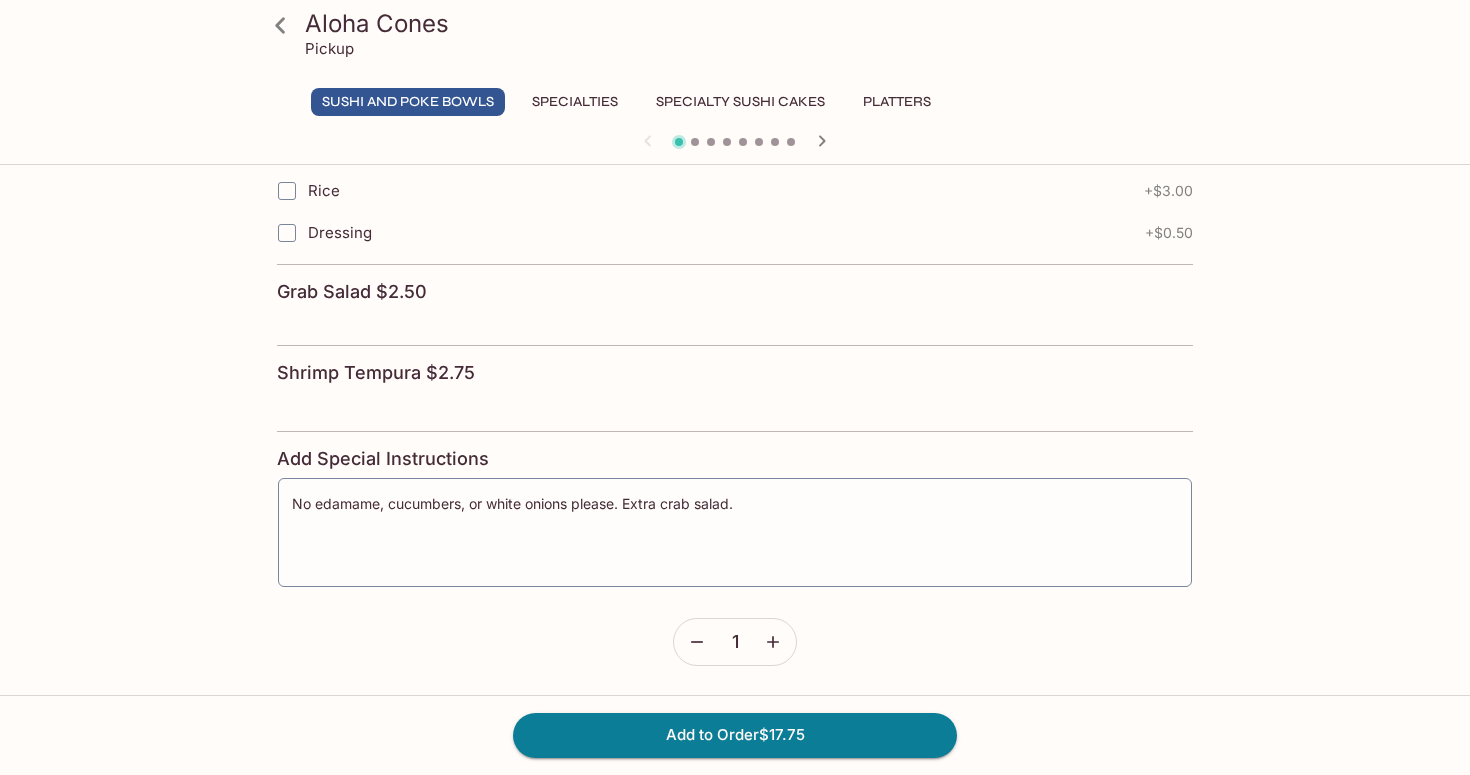 scroll, scrollTop: 1674, scrollLeft: 0, axis: vertical 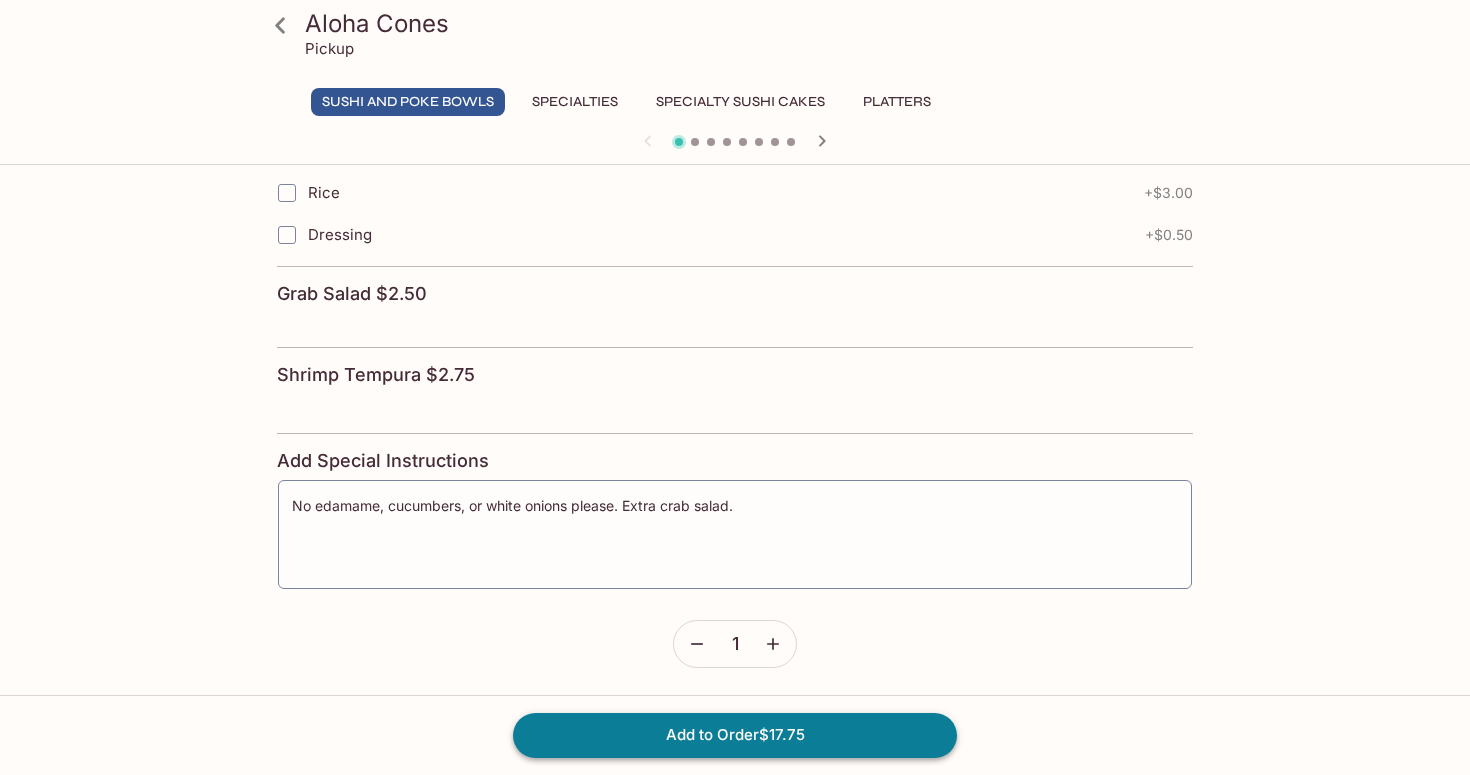 click on "Add to Order  $17.75" at bounding box center [735, 735] 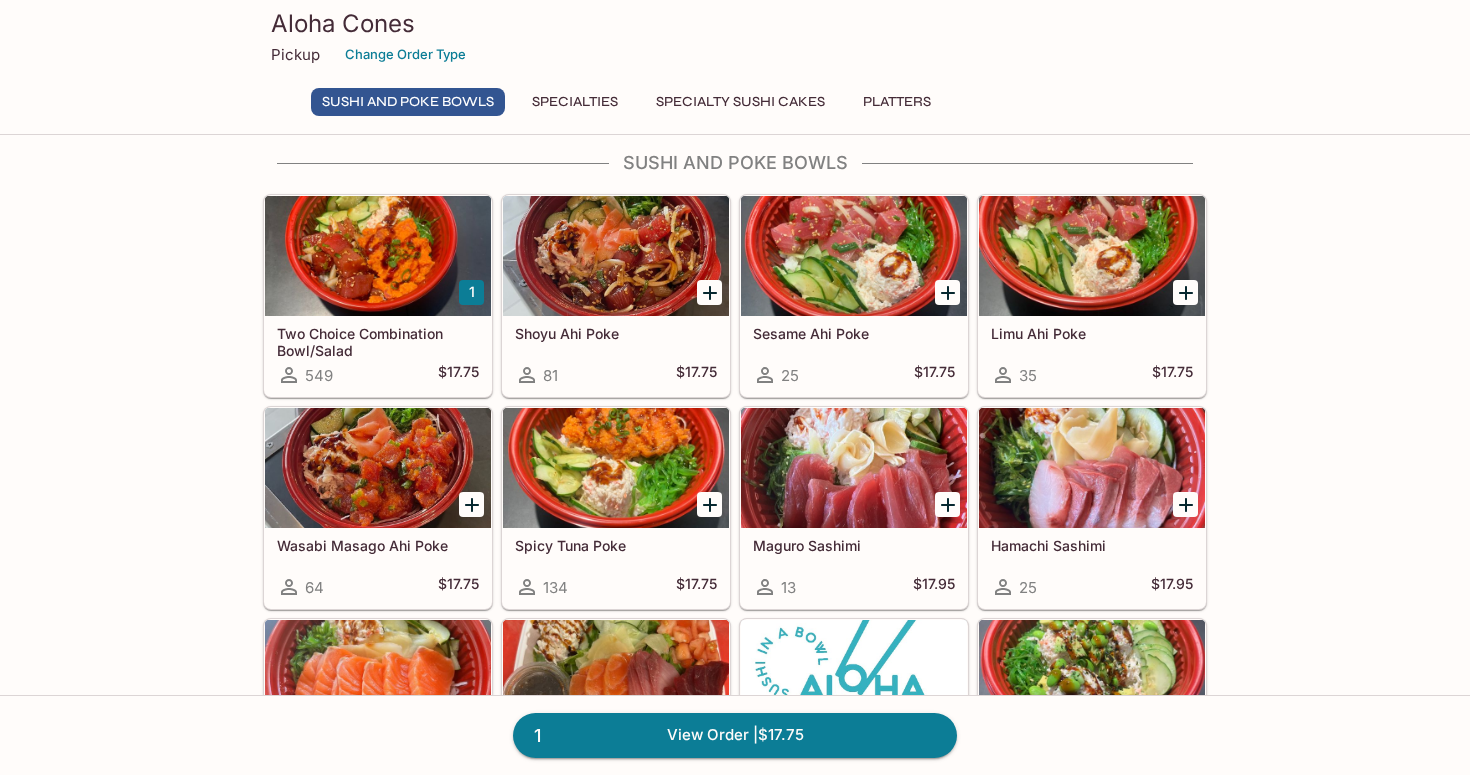 scroll, scrollTop: 24, scrollLeft: 0, axis: vertical 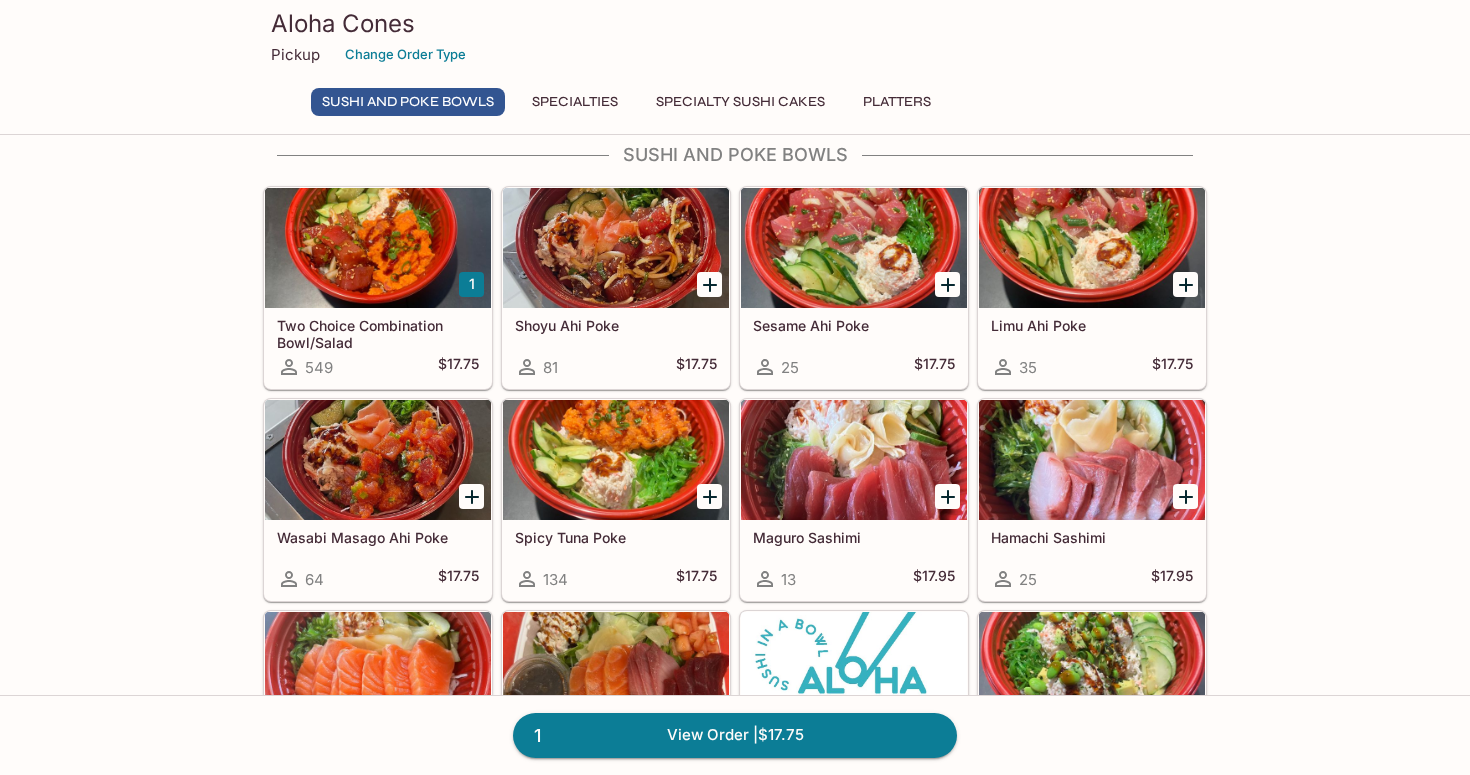 click at bounding box center [378, 248] 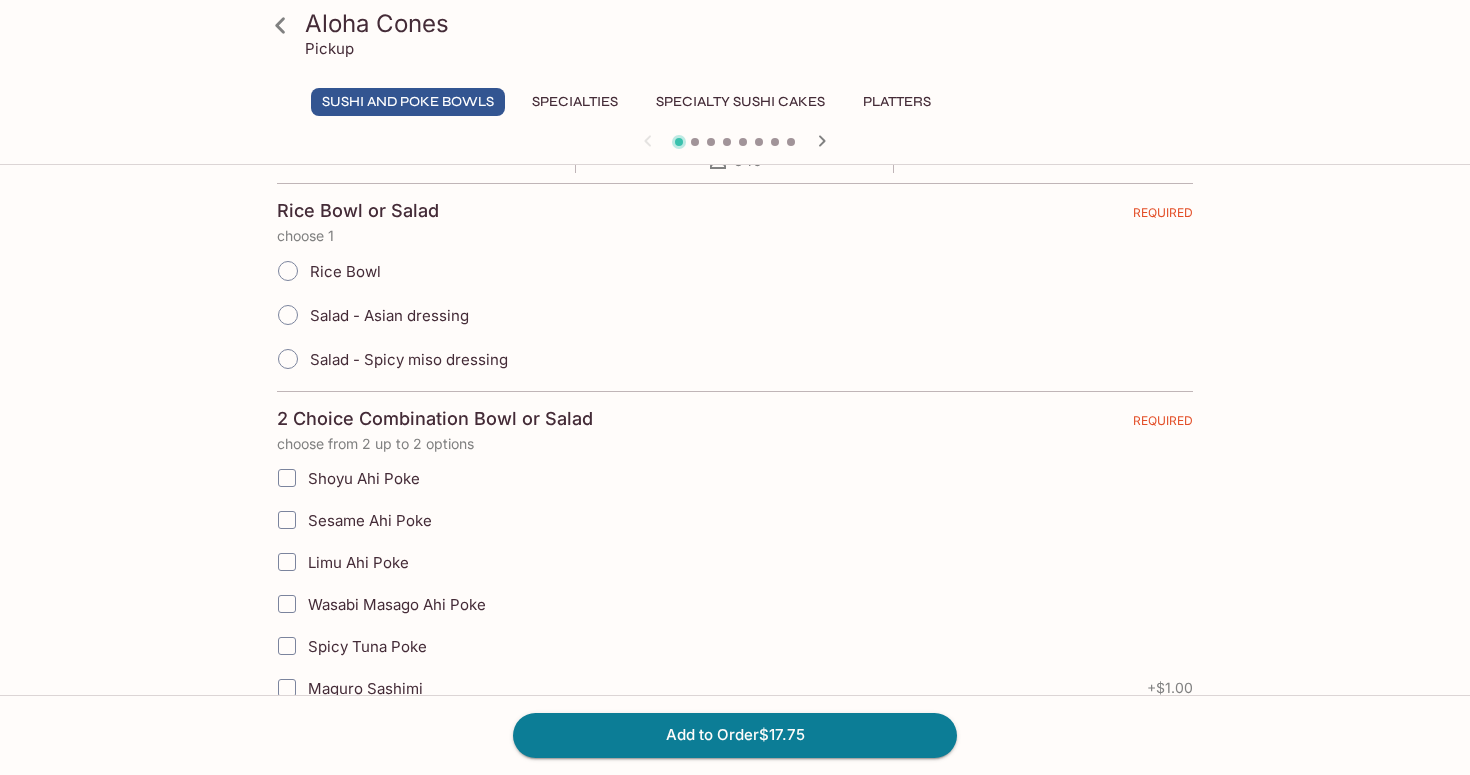 scroll, scrollTop: 503, scrollLeft: 0, axis: vertical 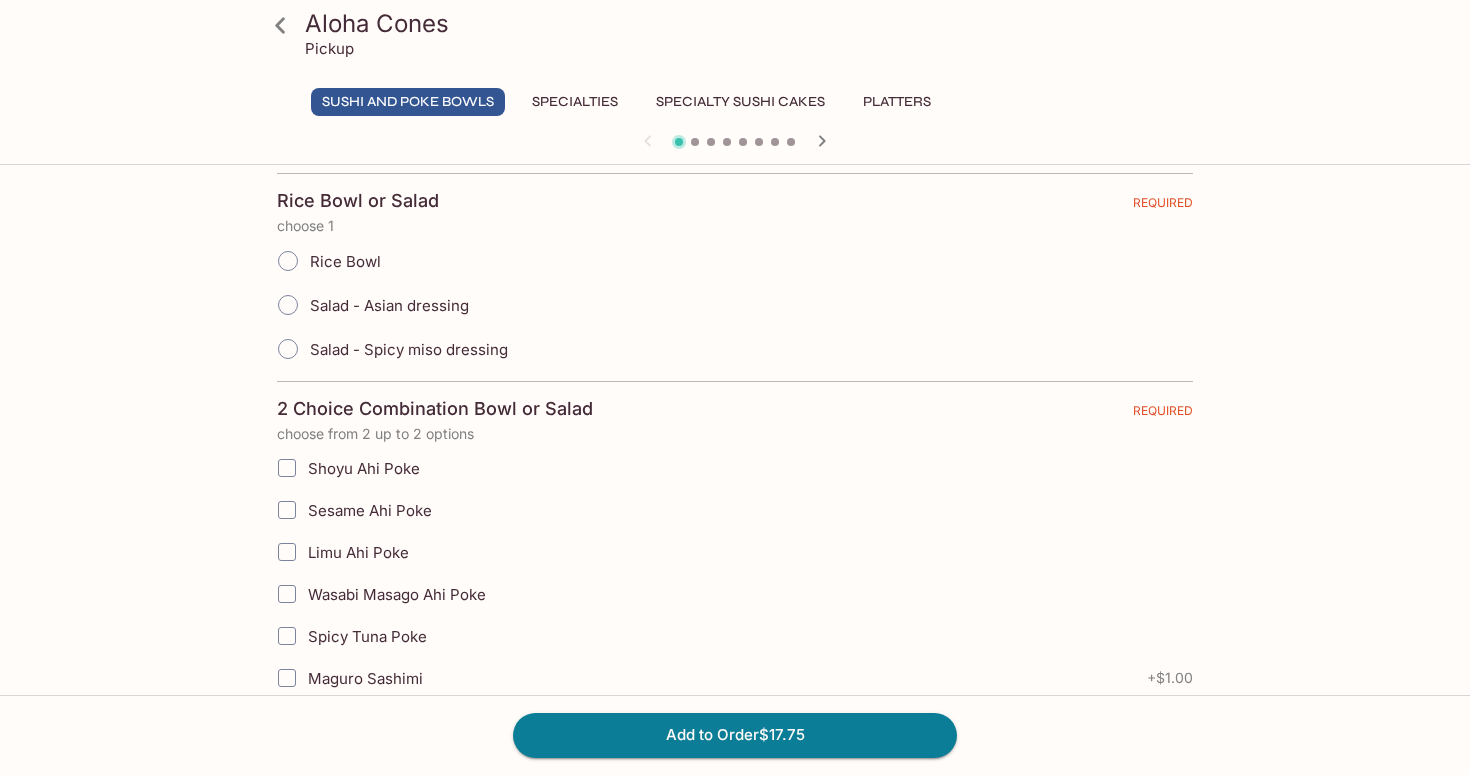 click on "Rice Bowl" at bounding box center (288, 261) 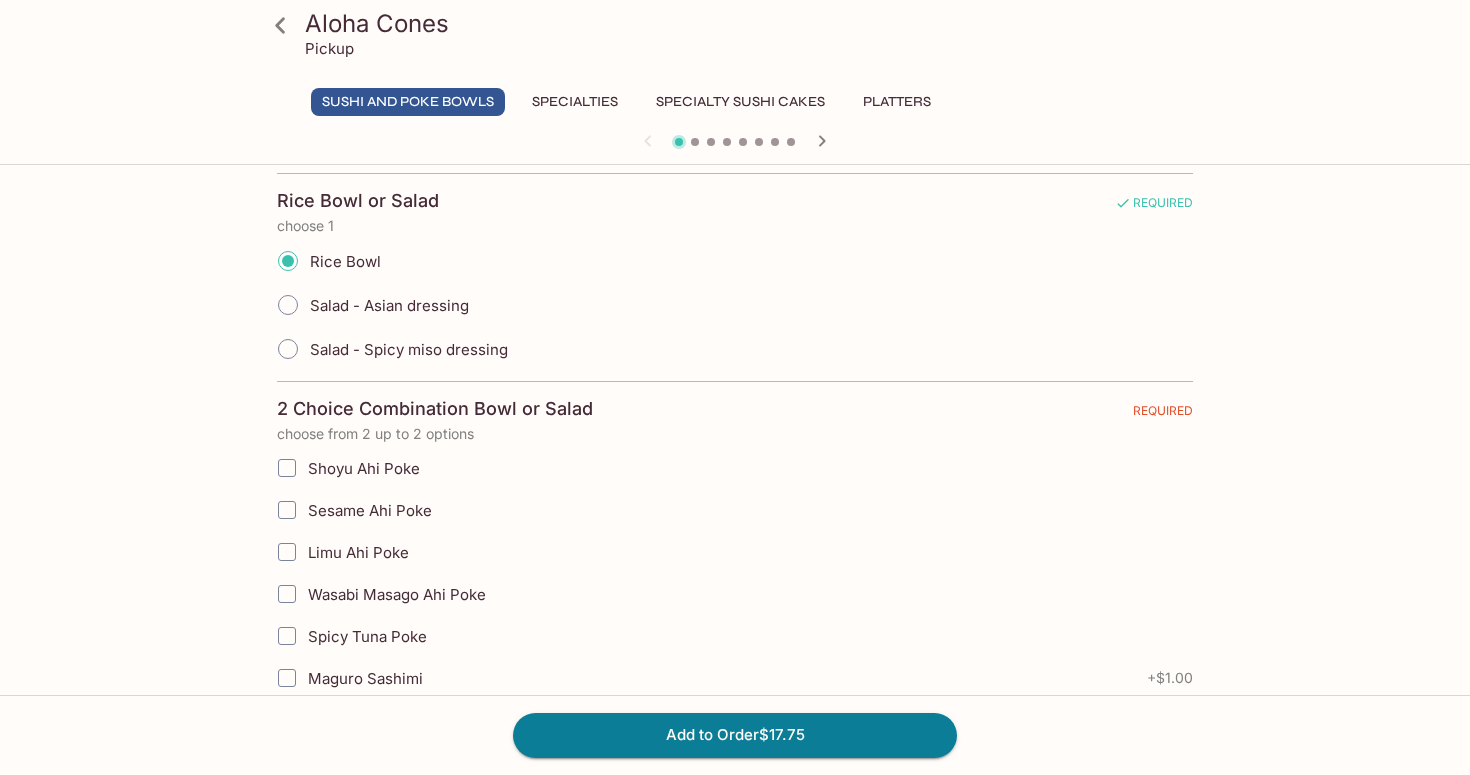 scroll, scrollTop: 588, scrollLeft: 0, axis: vertical 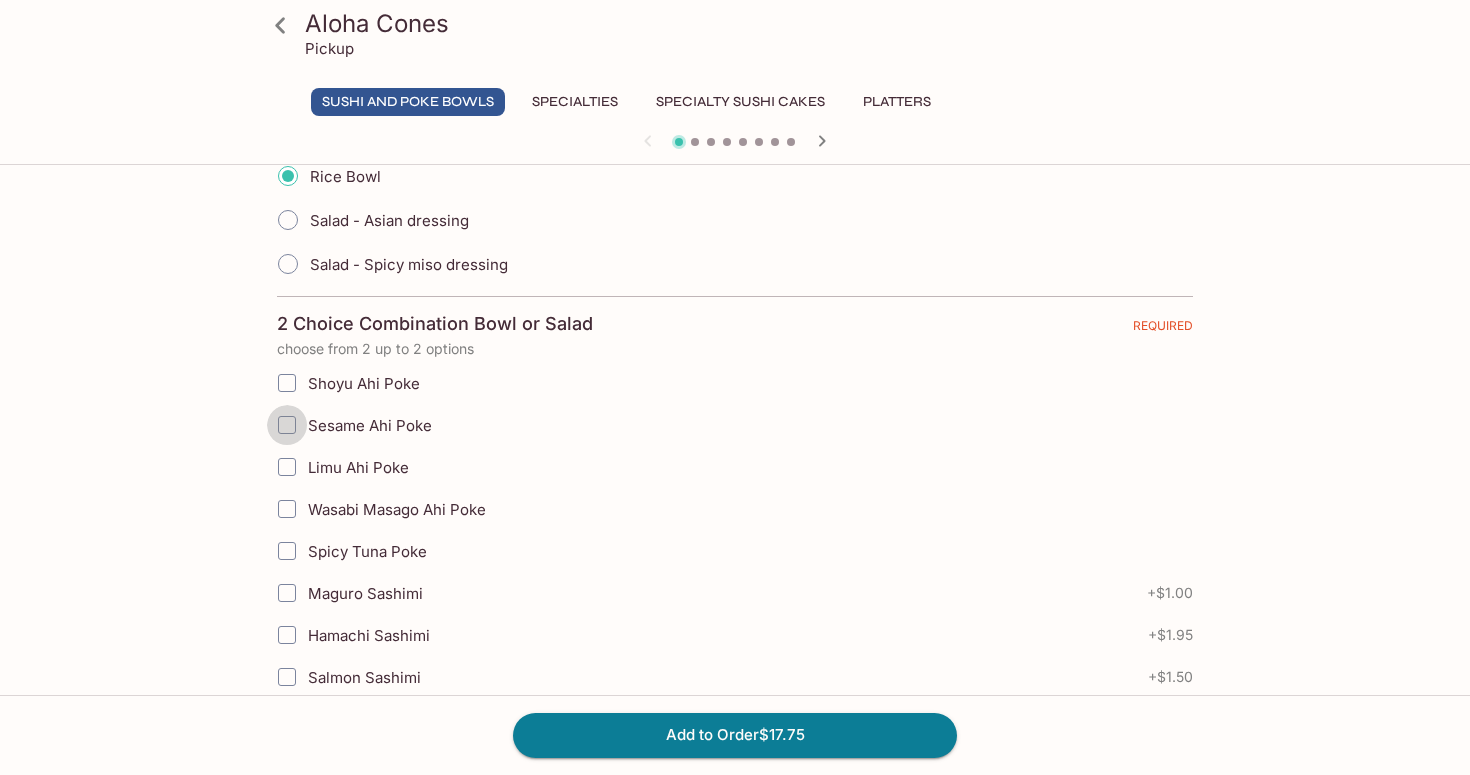 click on "Sesame Ahi Poke" at bounding box center (287, 425) 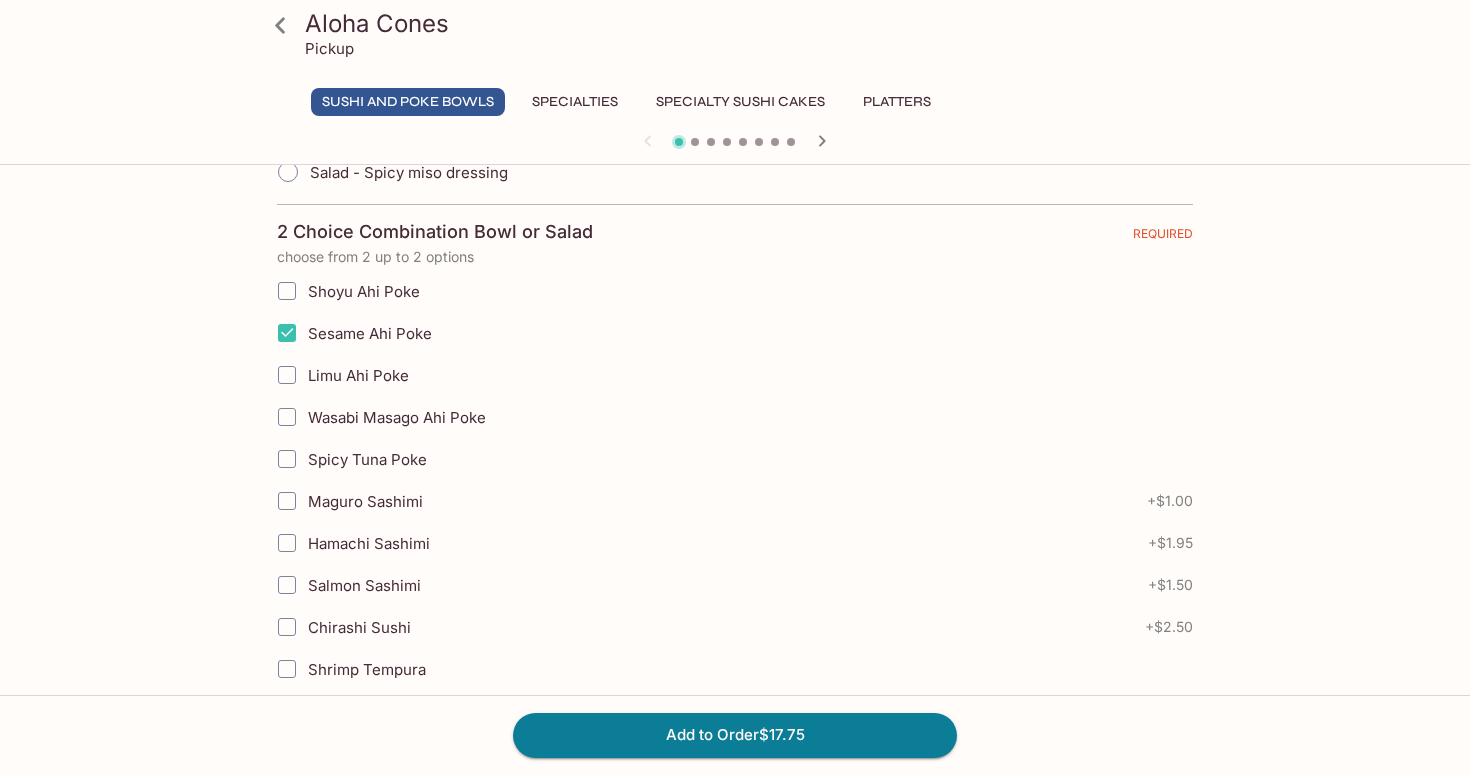 scroll, scrollTop: 744, scrollLeft: 0, axis: vertical 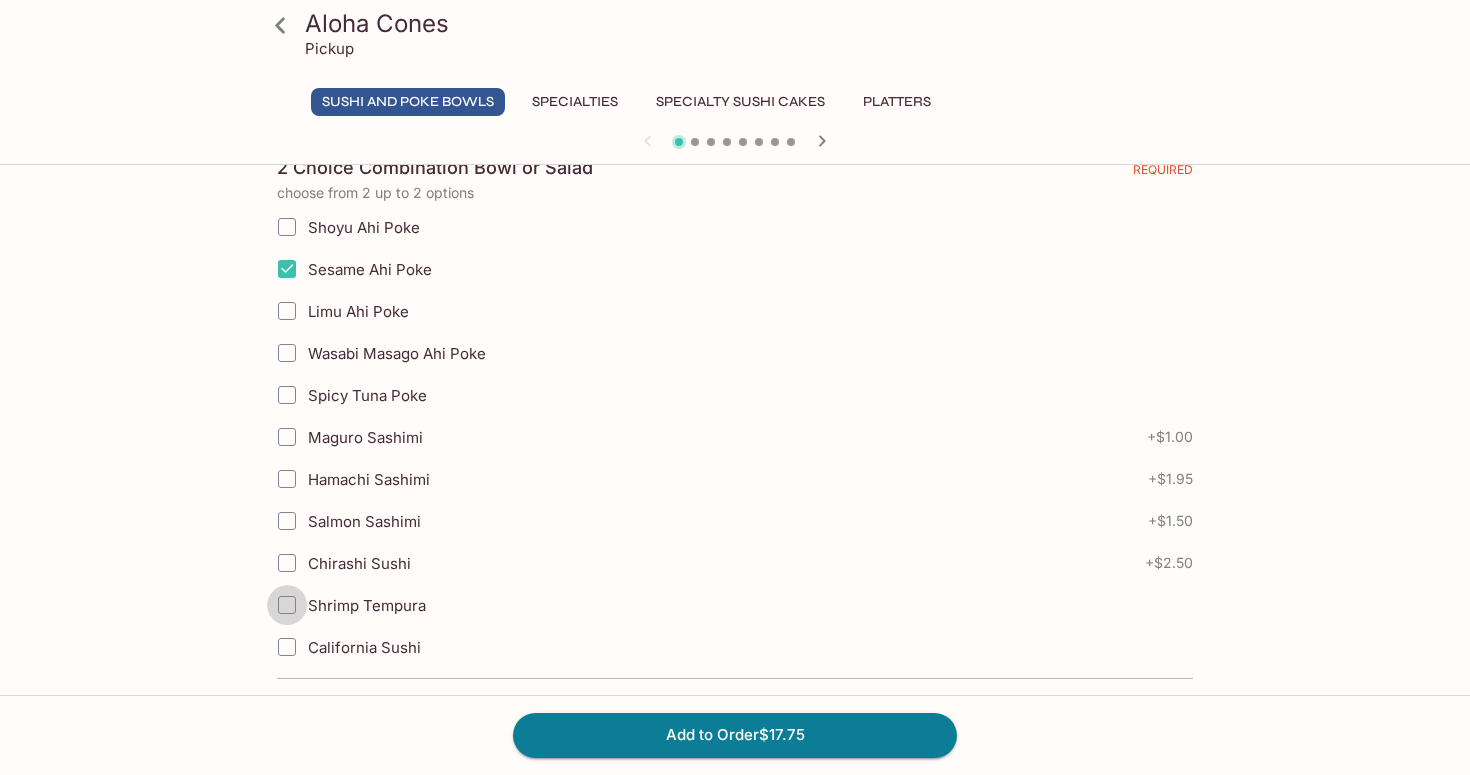 click on "Shrimp Tempura" at bounding box center [287, 605] 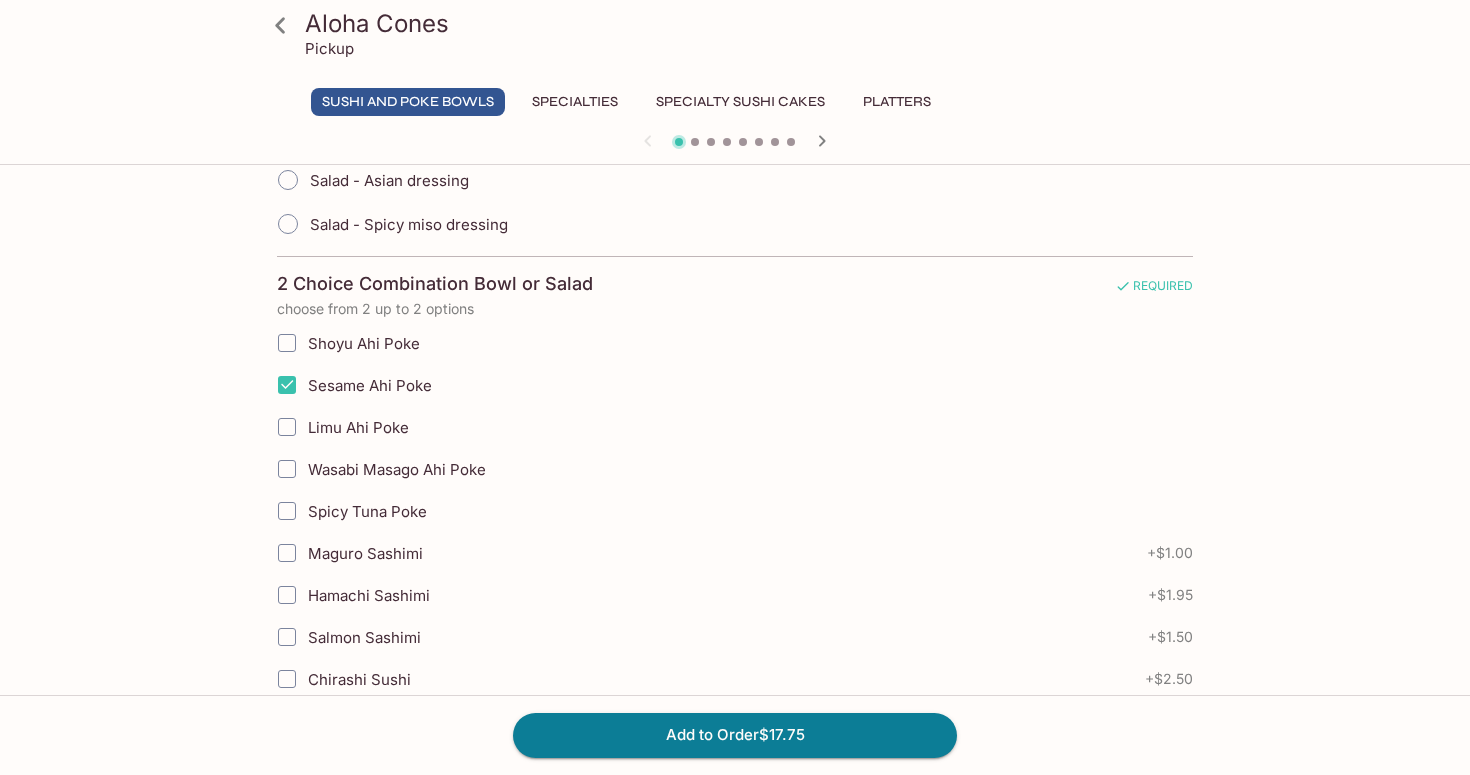 scroll, scrollTop: 627, scrollLeft: 0, axis: vertical 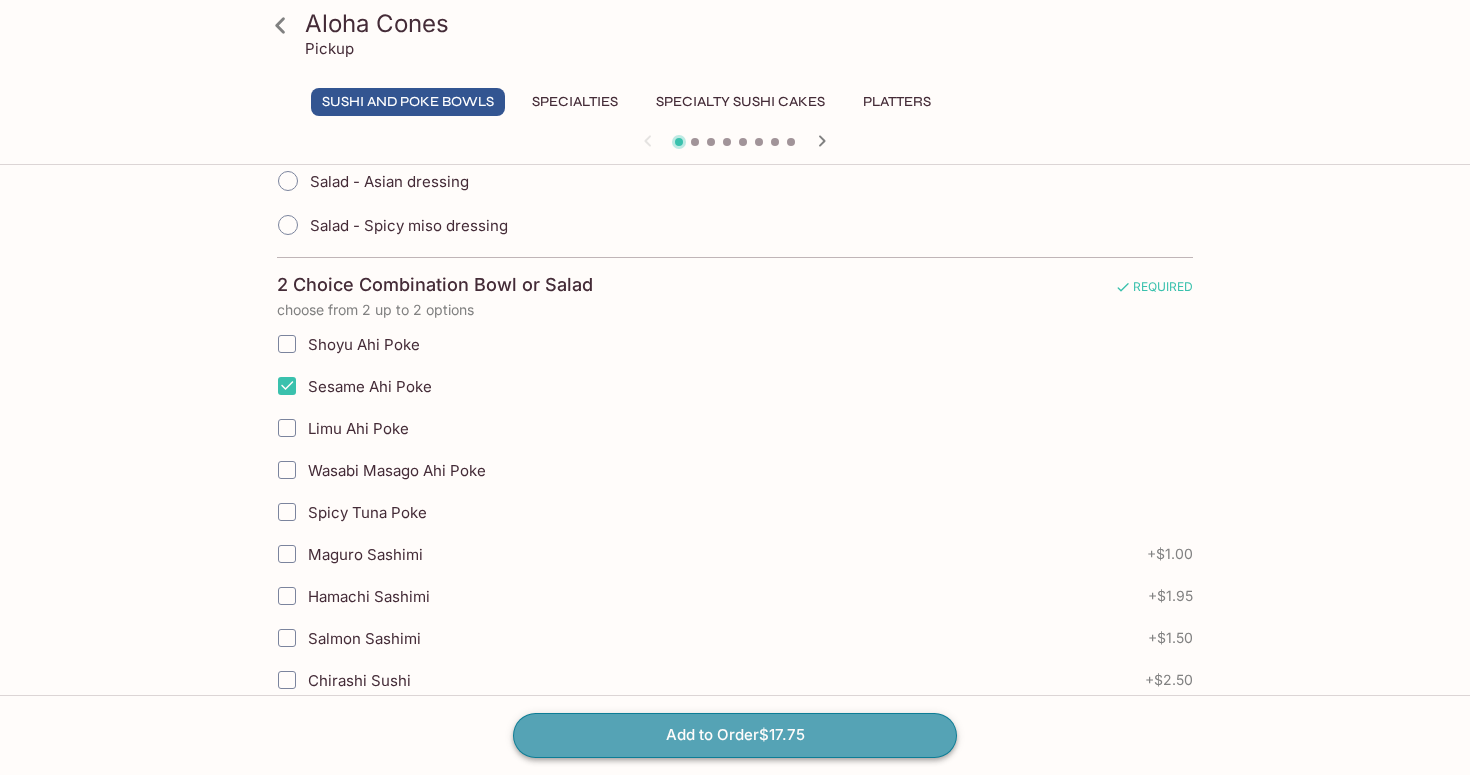 click on "Add to Order  $17.75" at bounding box center (735, 735) 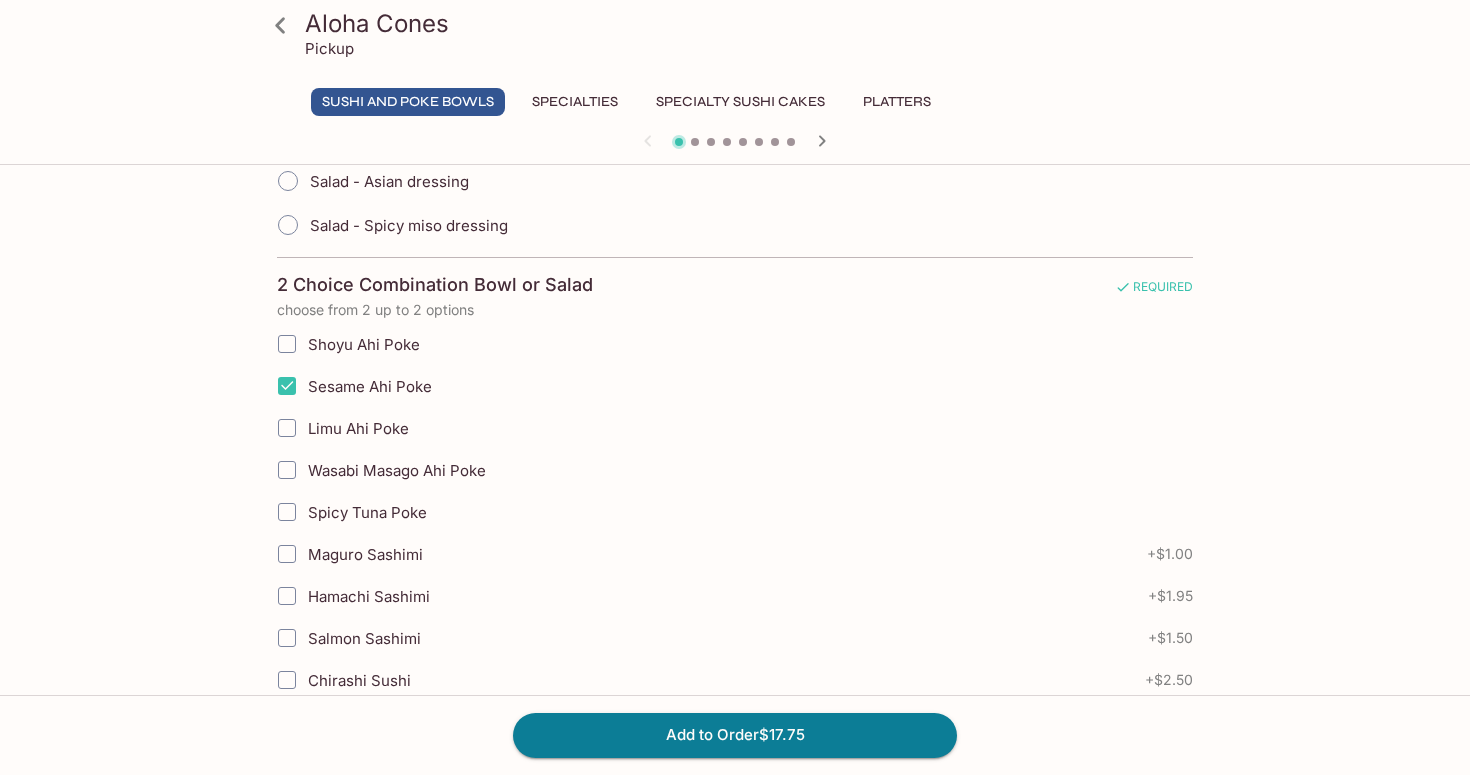scroll, scrollTop: 0, scrollLeft: 0, axis: both 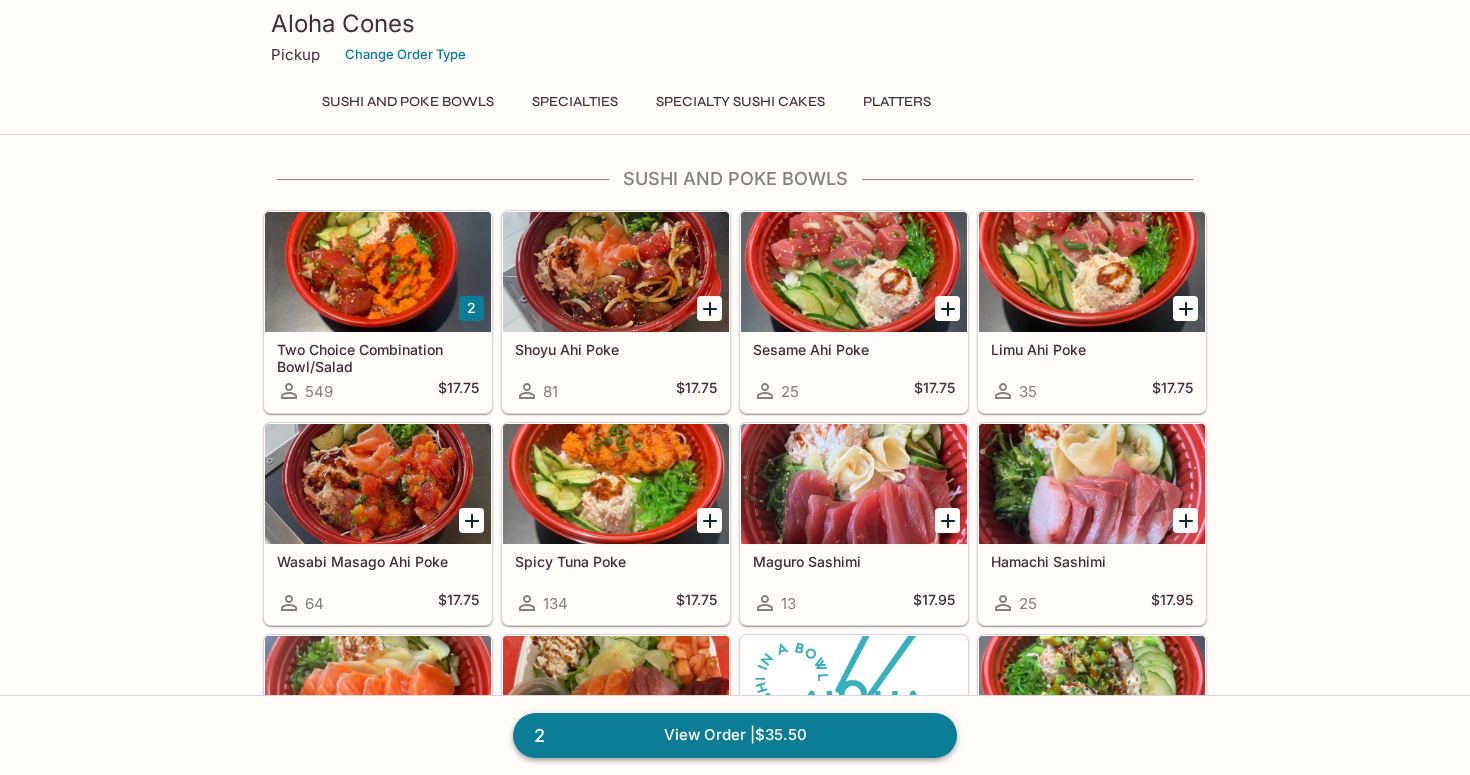 click on "2 View Order |  $35.50" at bounding box center [735, 735] 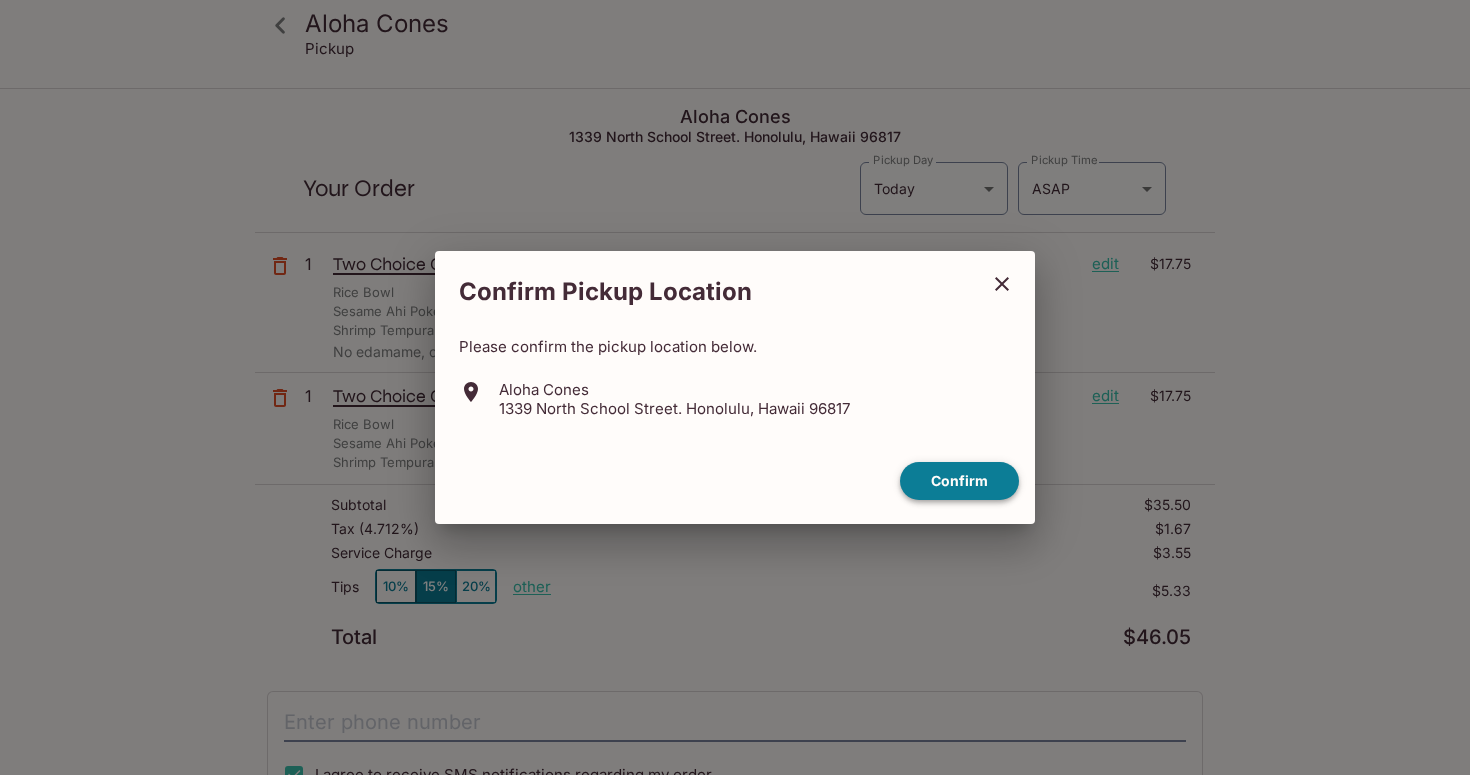 click on "Confirm" at bounding box center [959, 481] 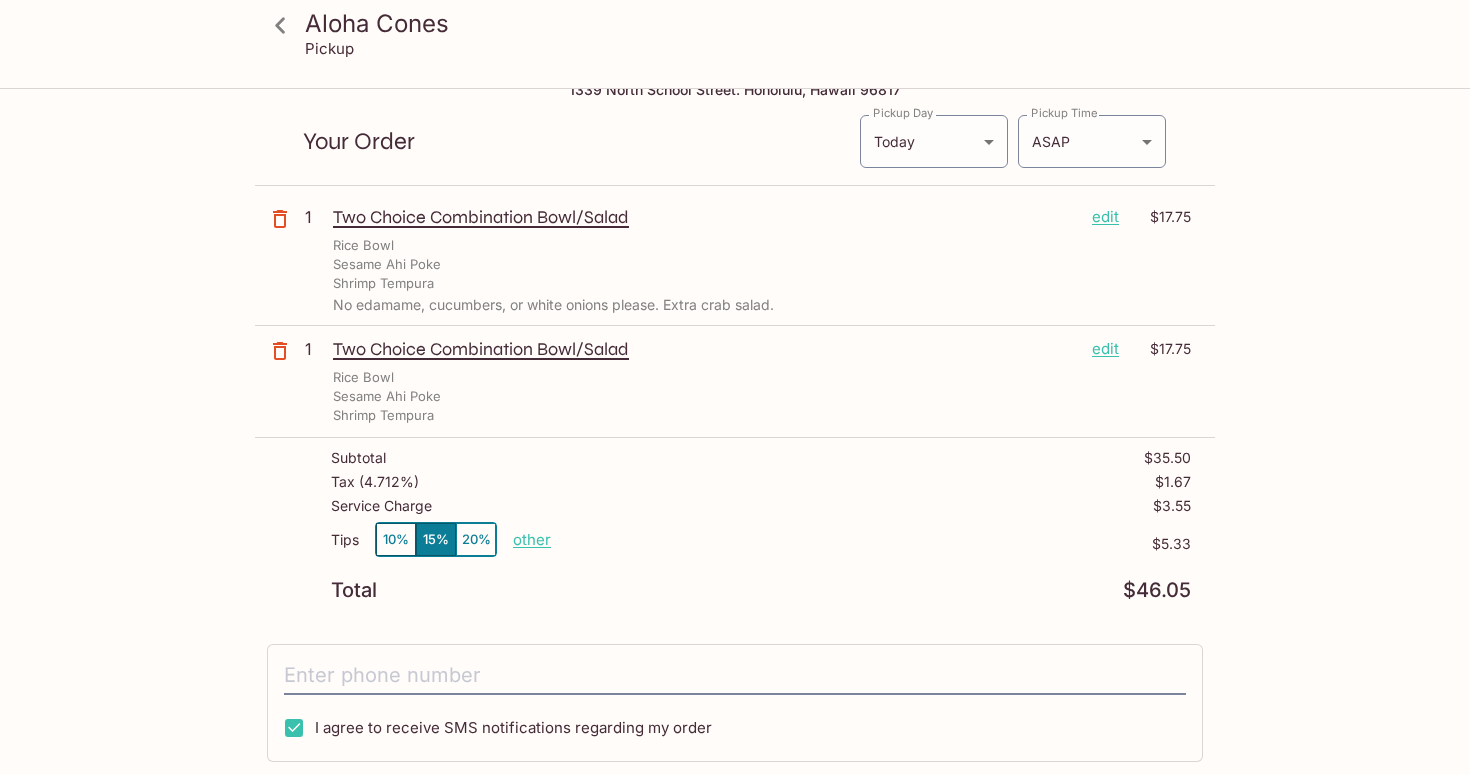scroll, scrollTop: 79, scrollLeft: 0, axis: vertical 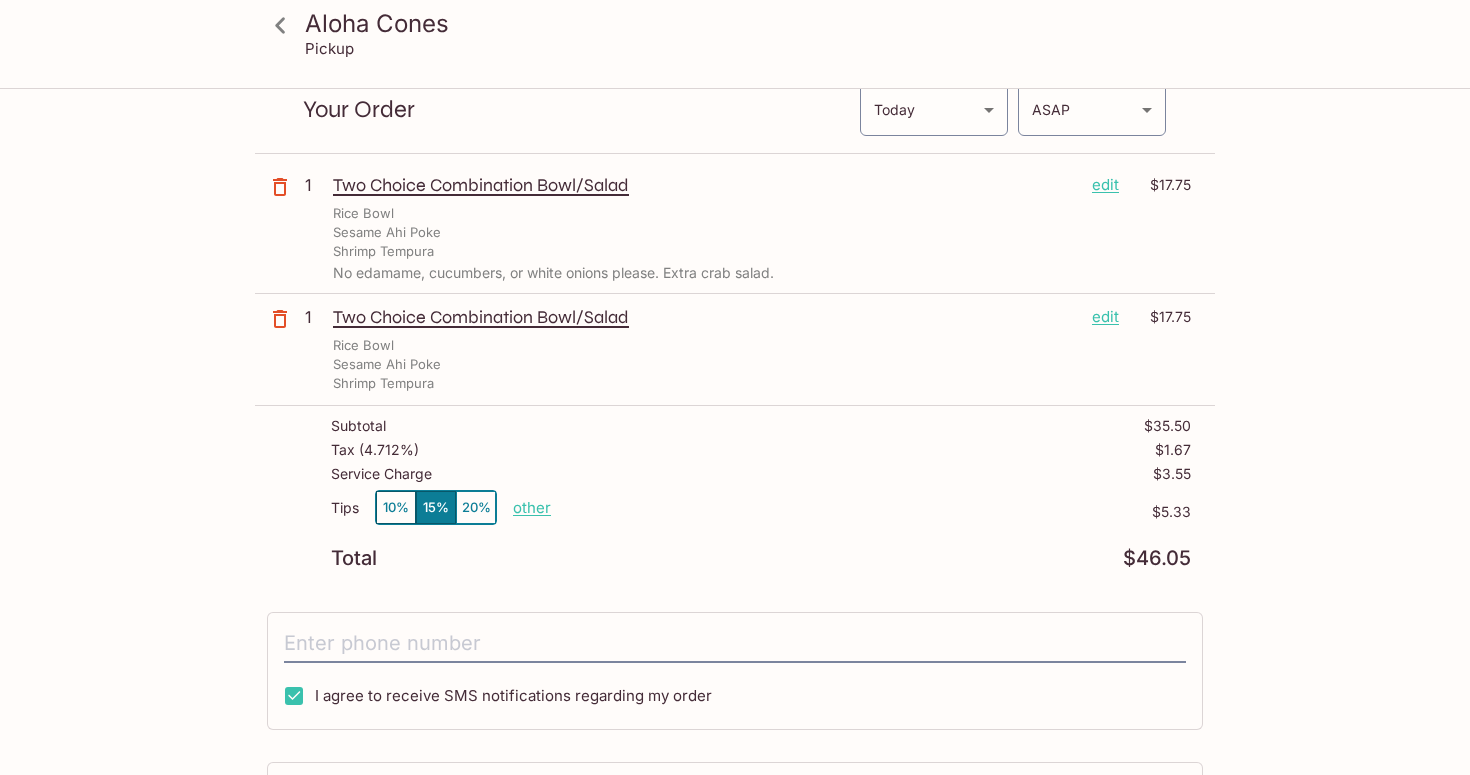 click on "10%" at bounding box center [396, 507] 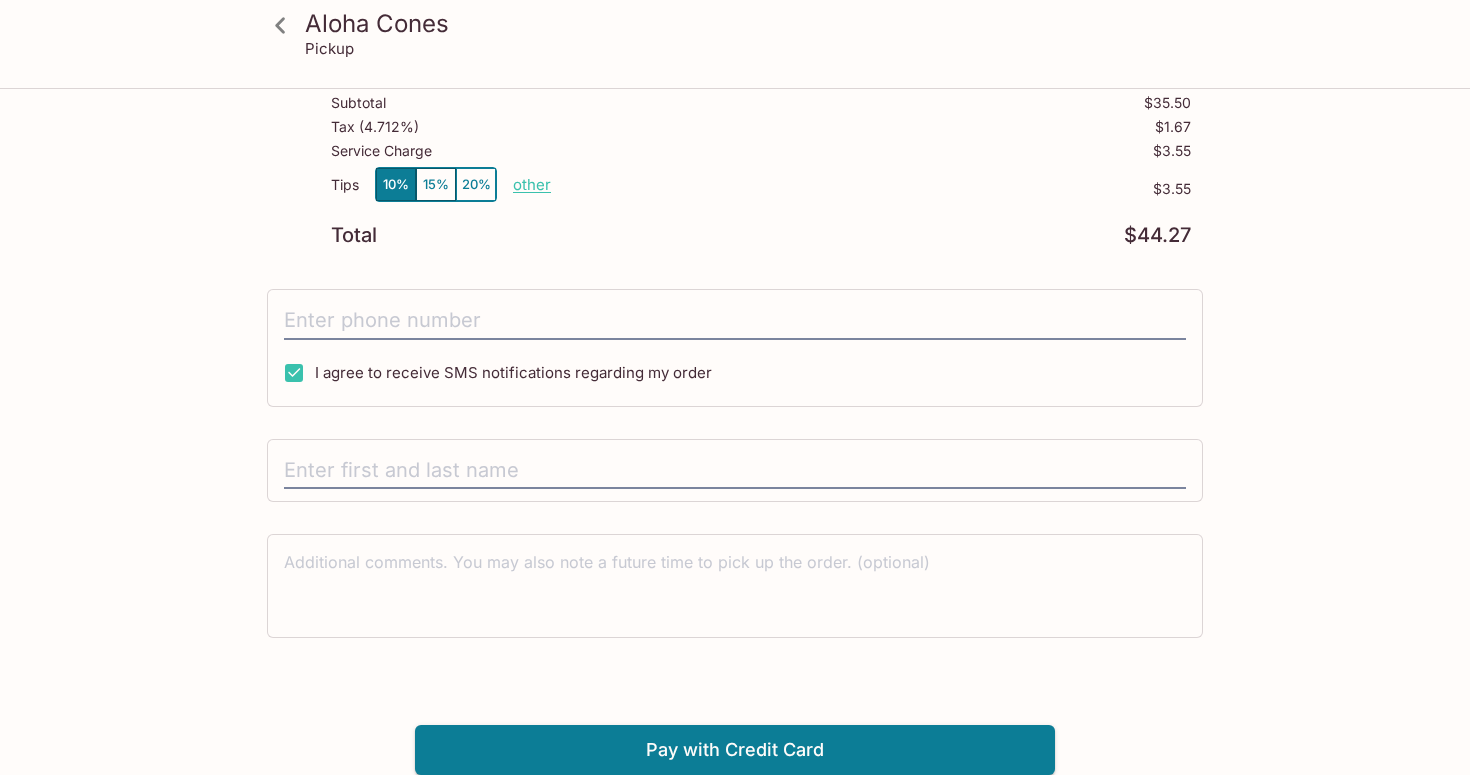 scroll, scrollTop: 401, scrollLeft: 0, axis: vertical 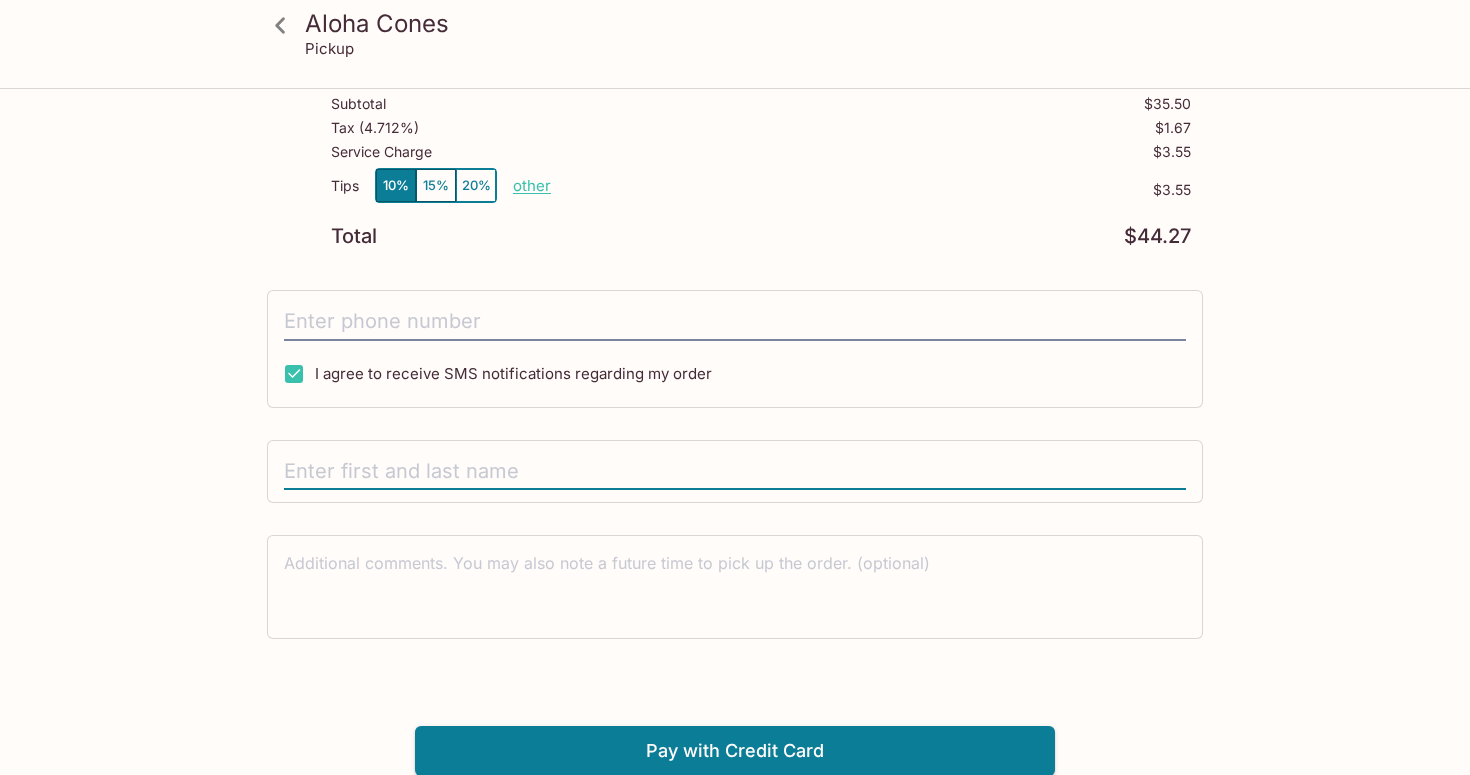 type on "k" 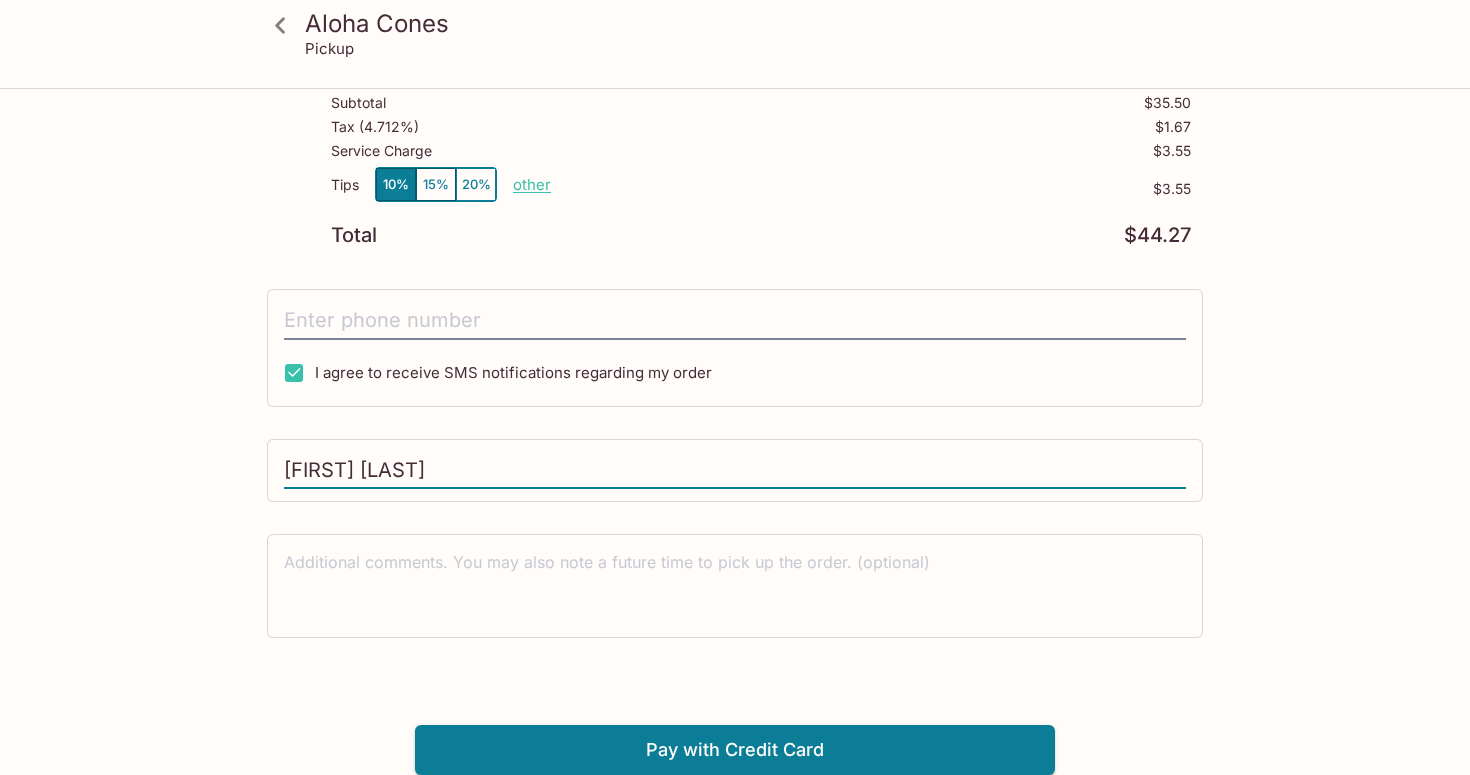 scroll, scrollTop: 401, scrollLeft: 0, axis: vertical 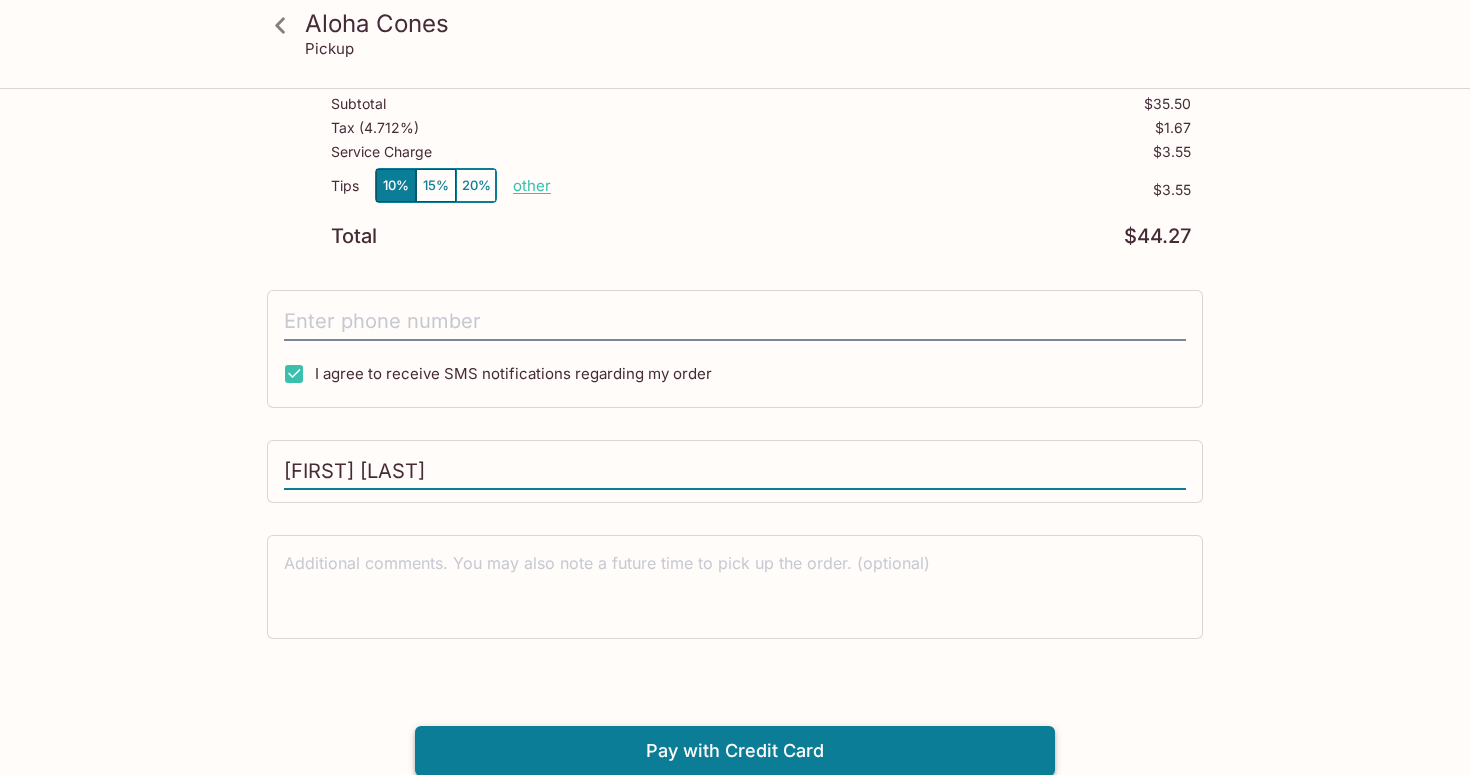 type on "[FIRST] [LAST]" 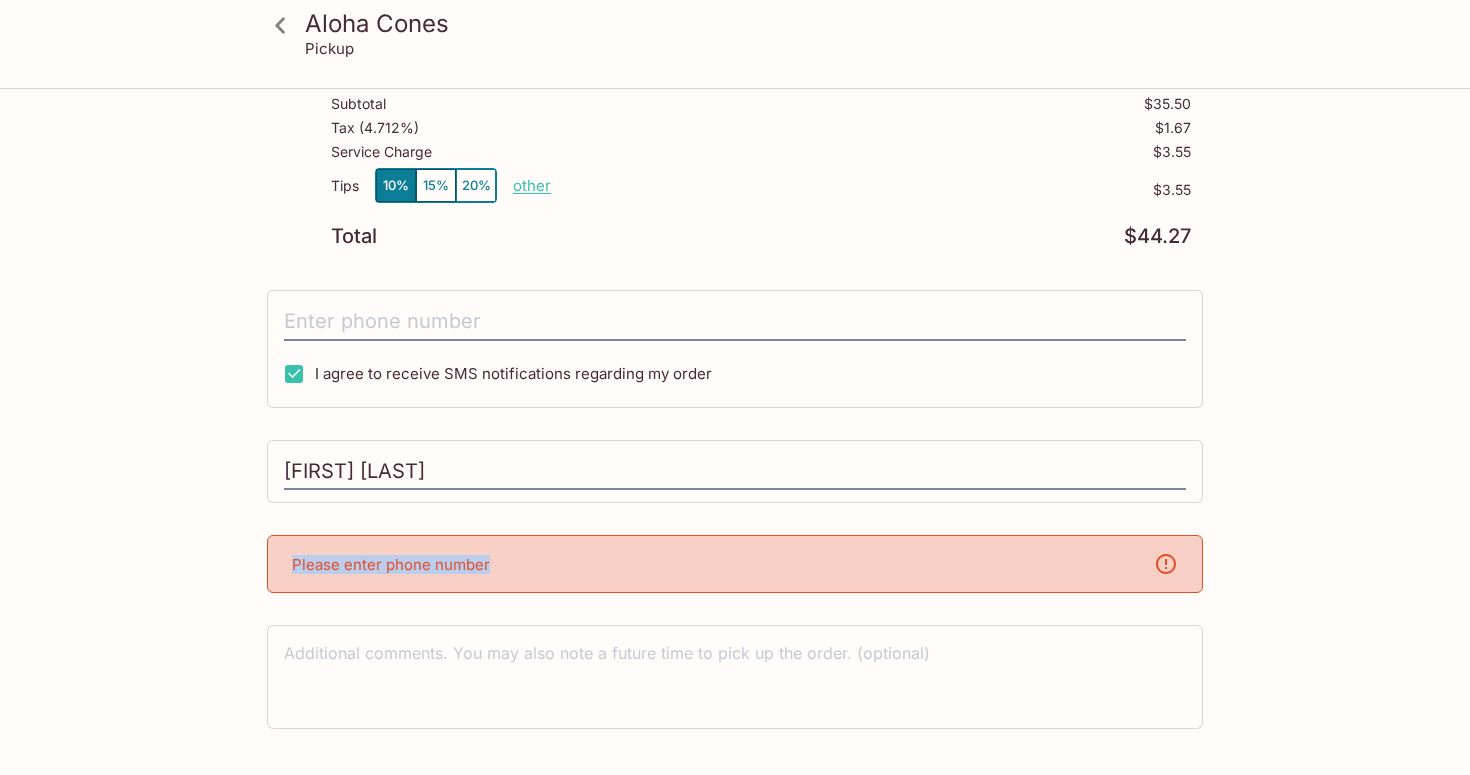 click on "Please enter phone number" at bounding box center (735, 564) 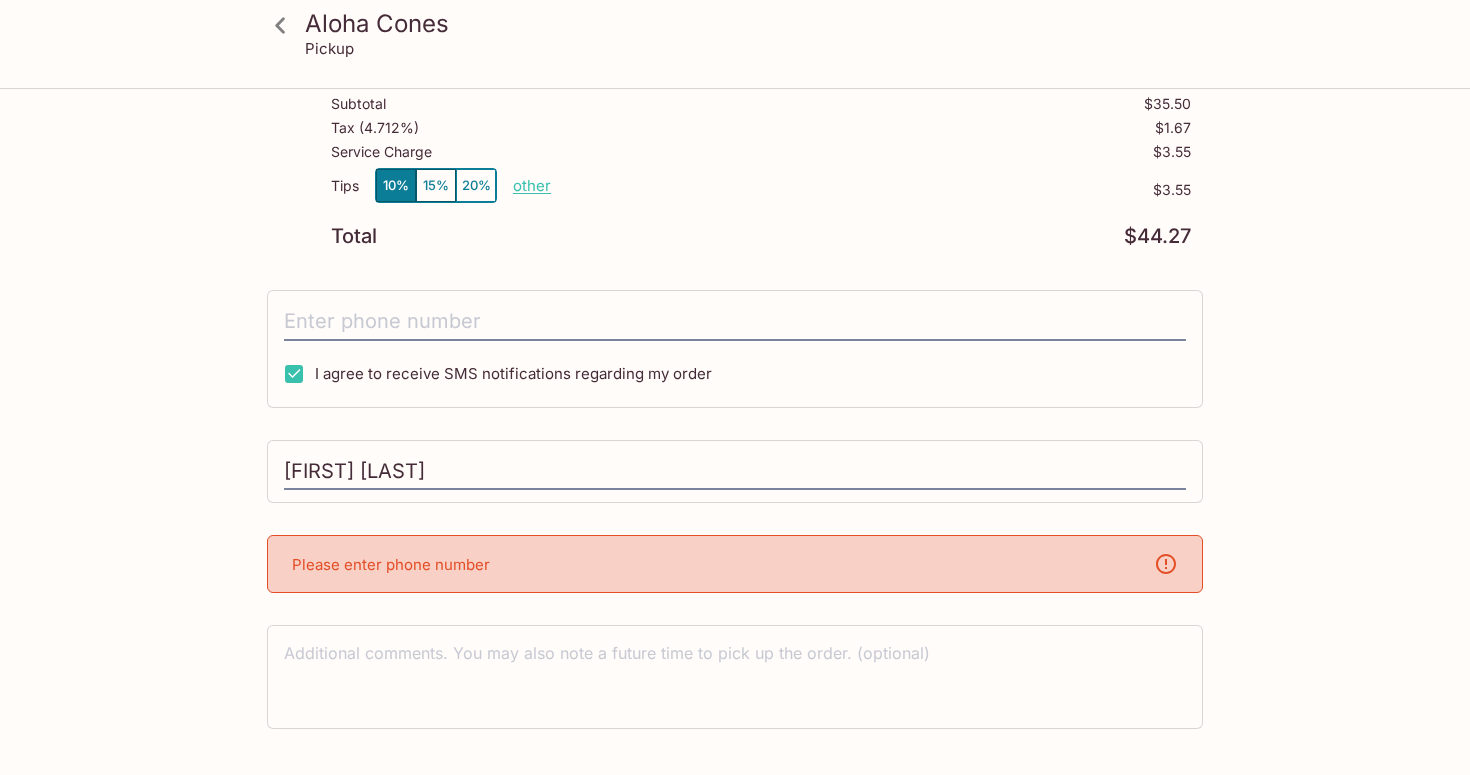 click on "Please enter phone number" at bounding box center (735, 564) 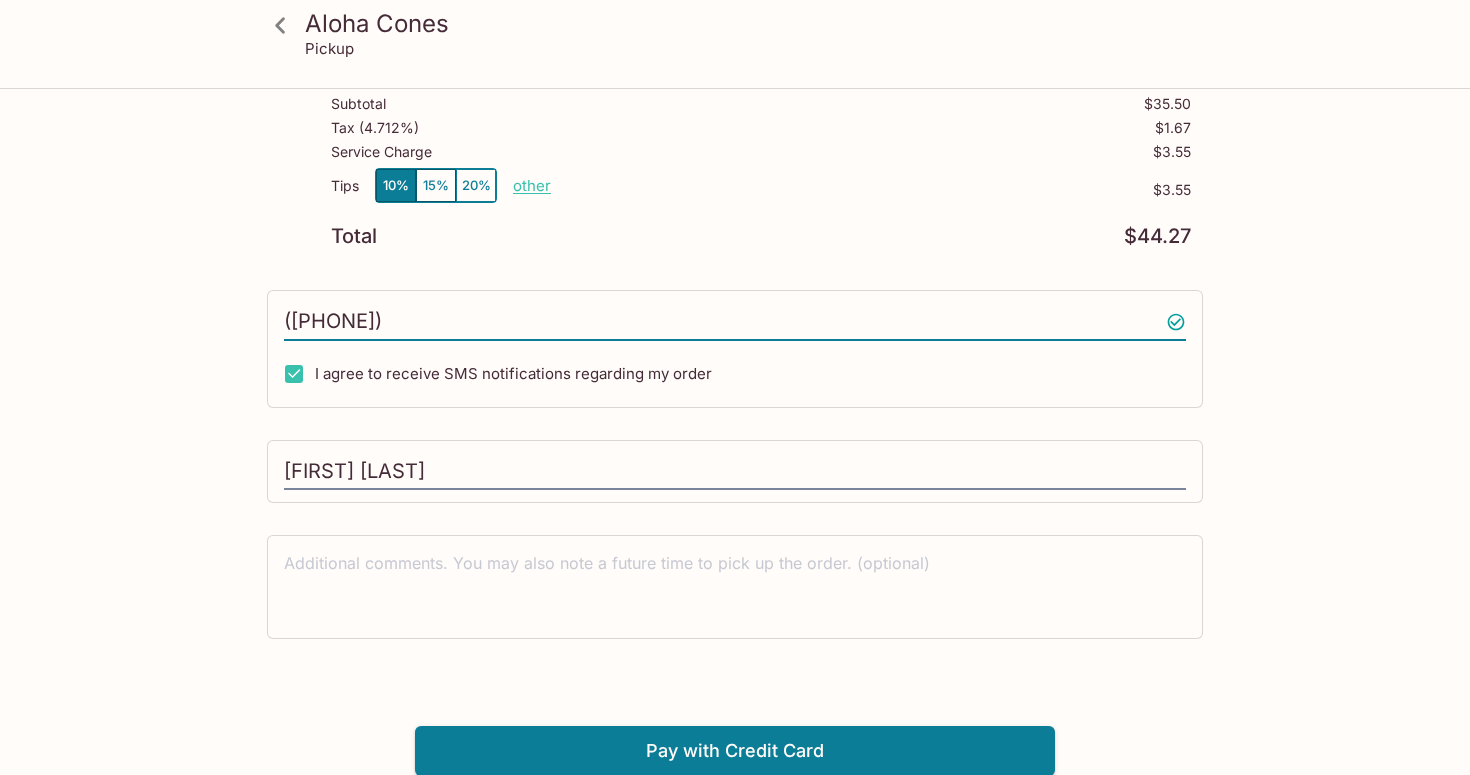 type on "([PHONE])" 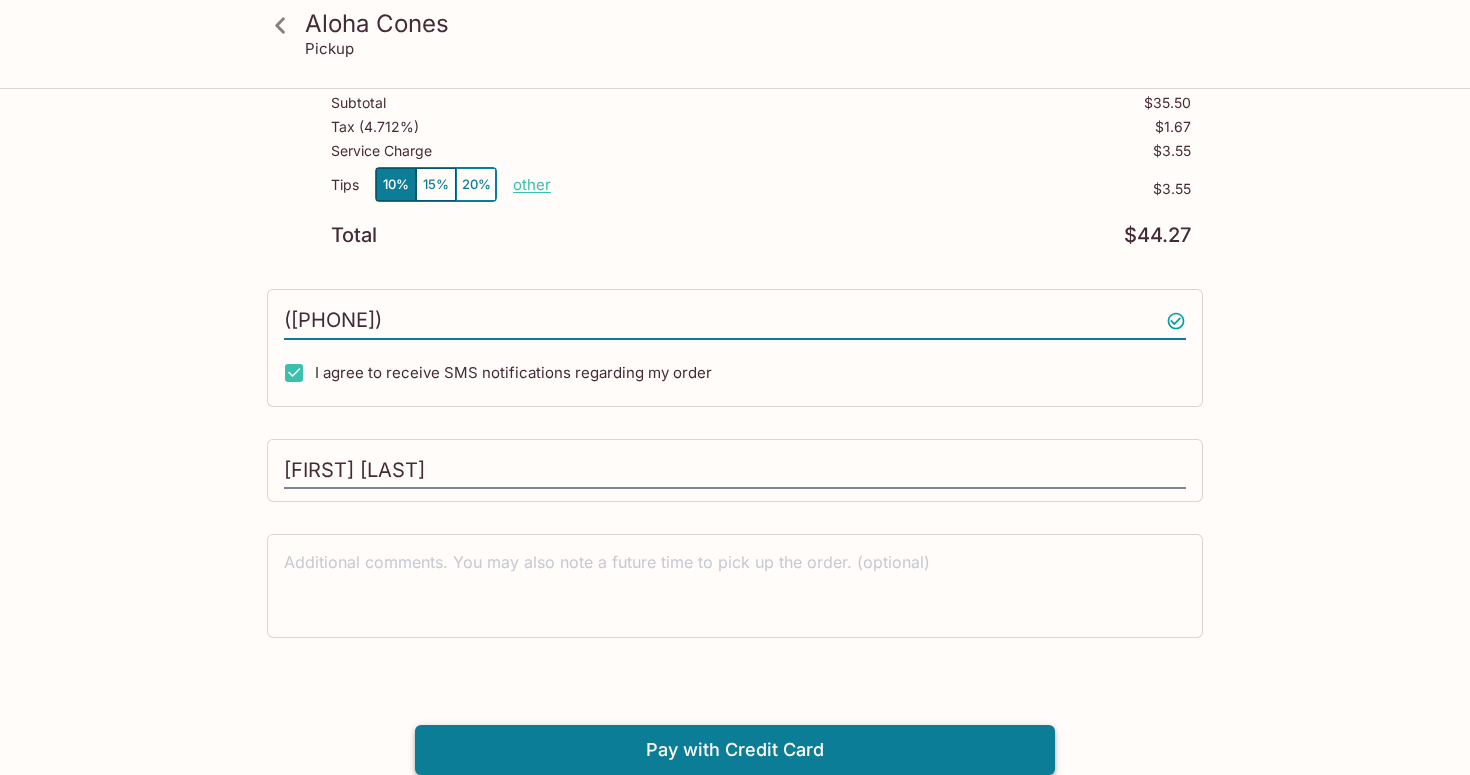 scroll, scrollTop: 401, scrollLeft: 0, axis: vertical 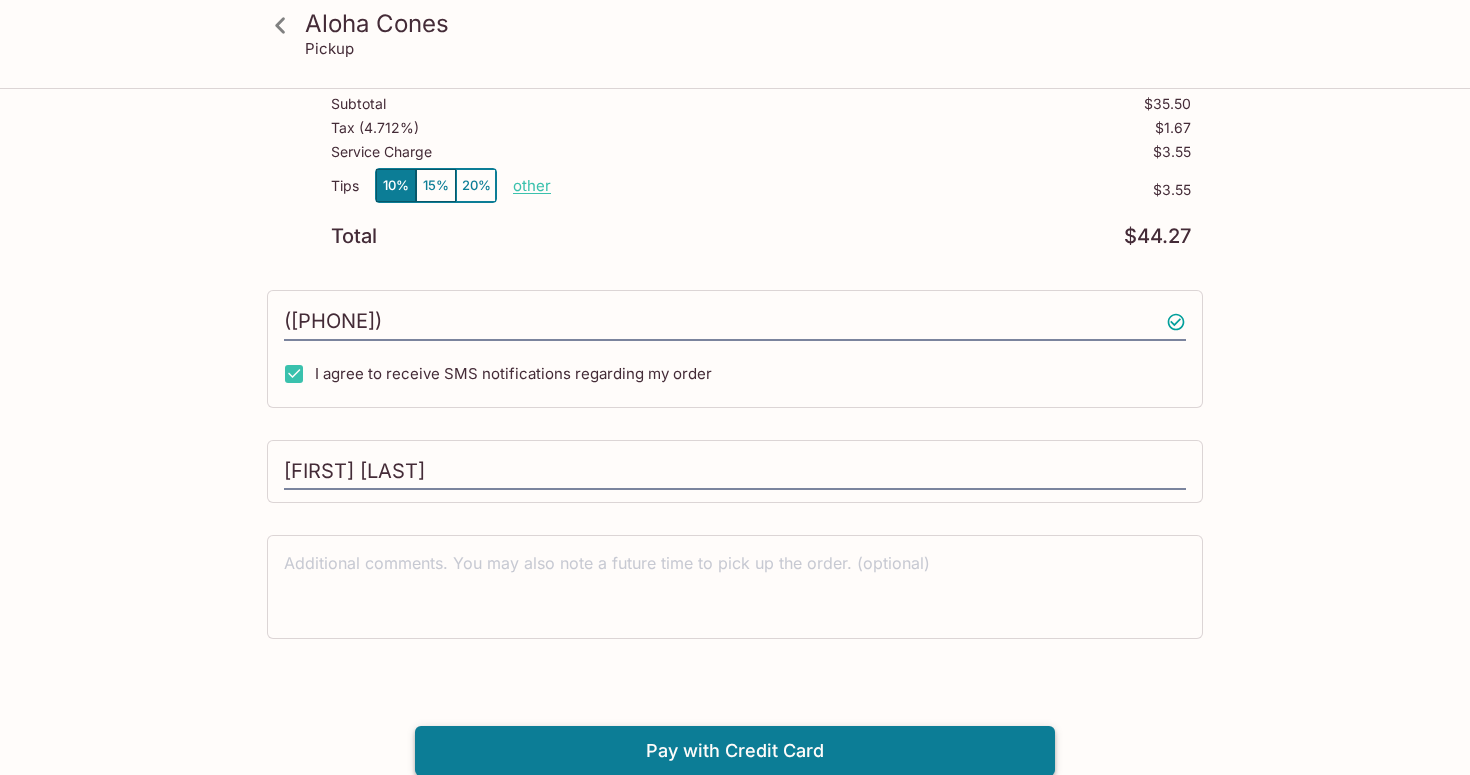 click on "Pay with Credit Card" at bounding box center (735, 751) 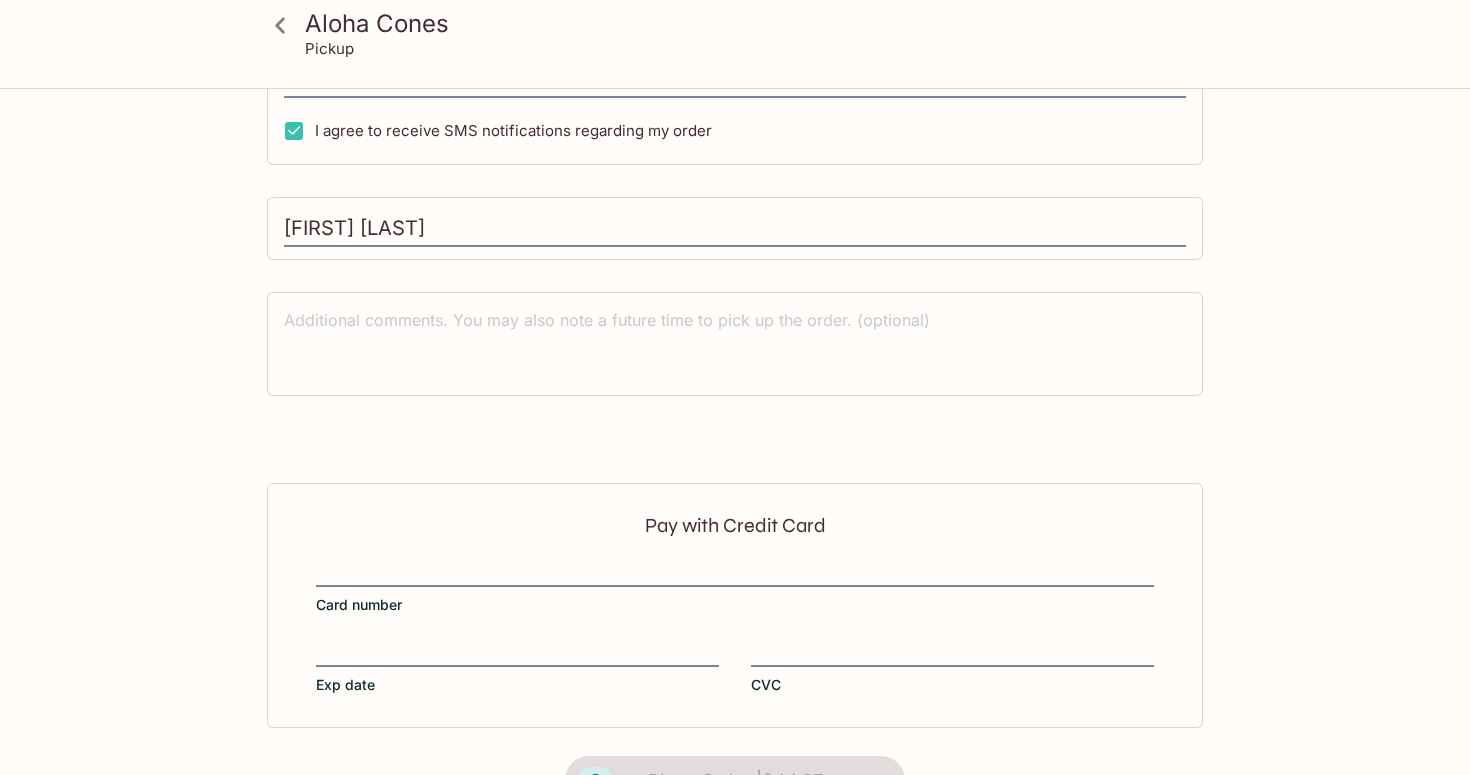 scroll, scrollTop: 701, scrollLeft: 0, axis: vertical 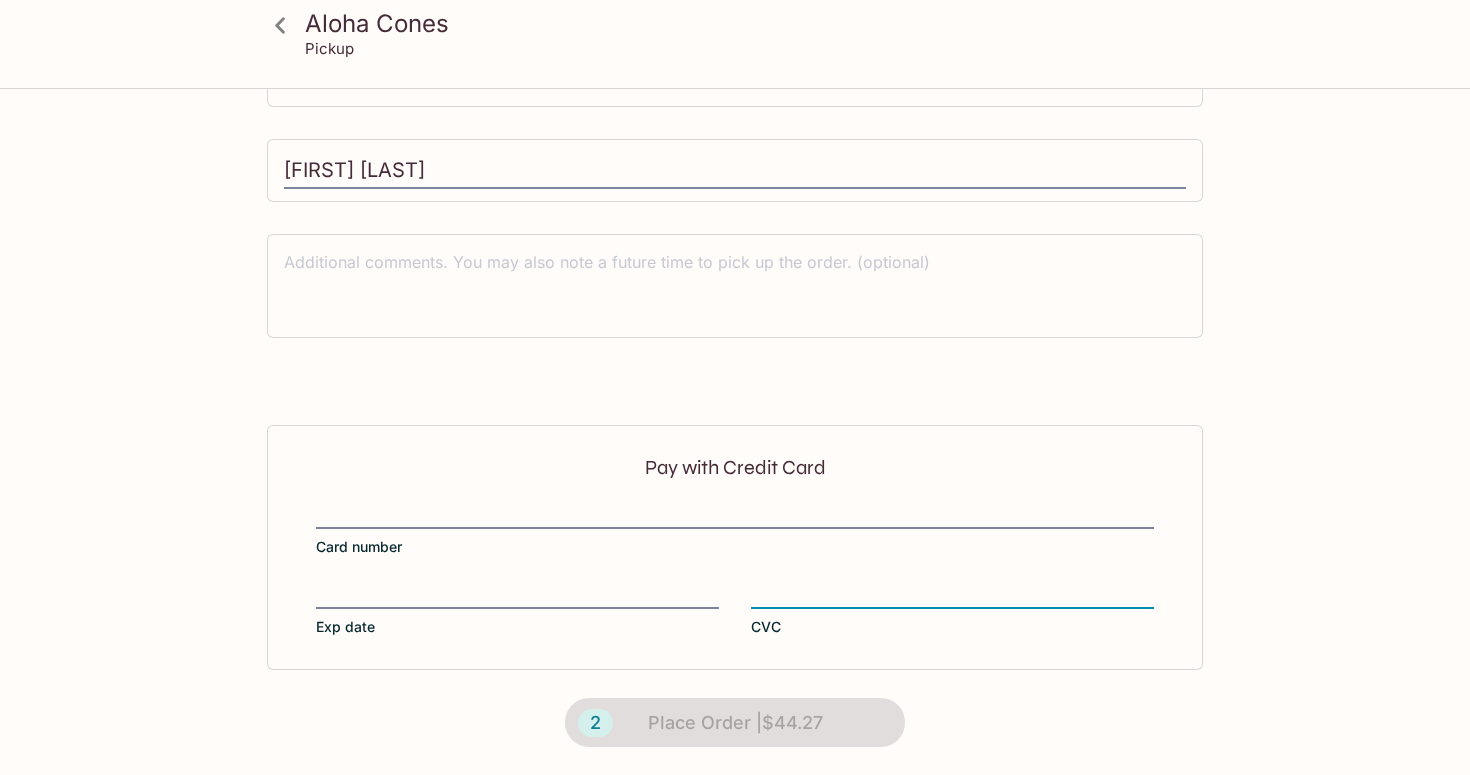 click on "Card number" at bounding box center [735, 529] 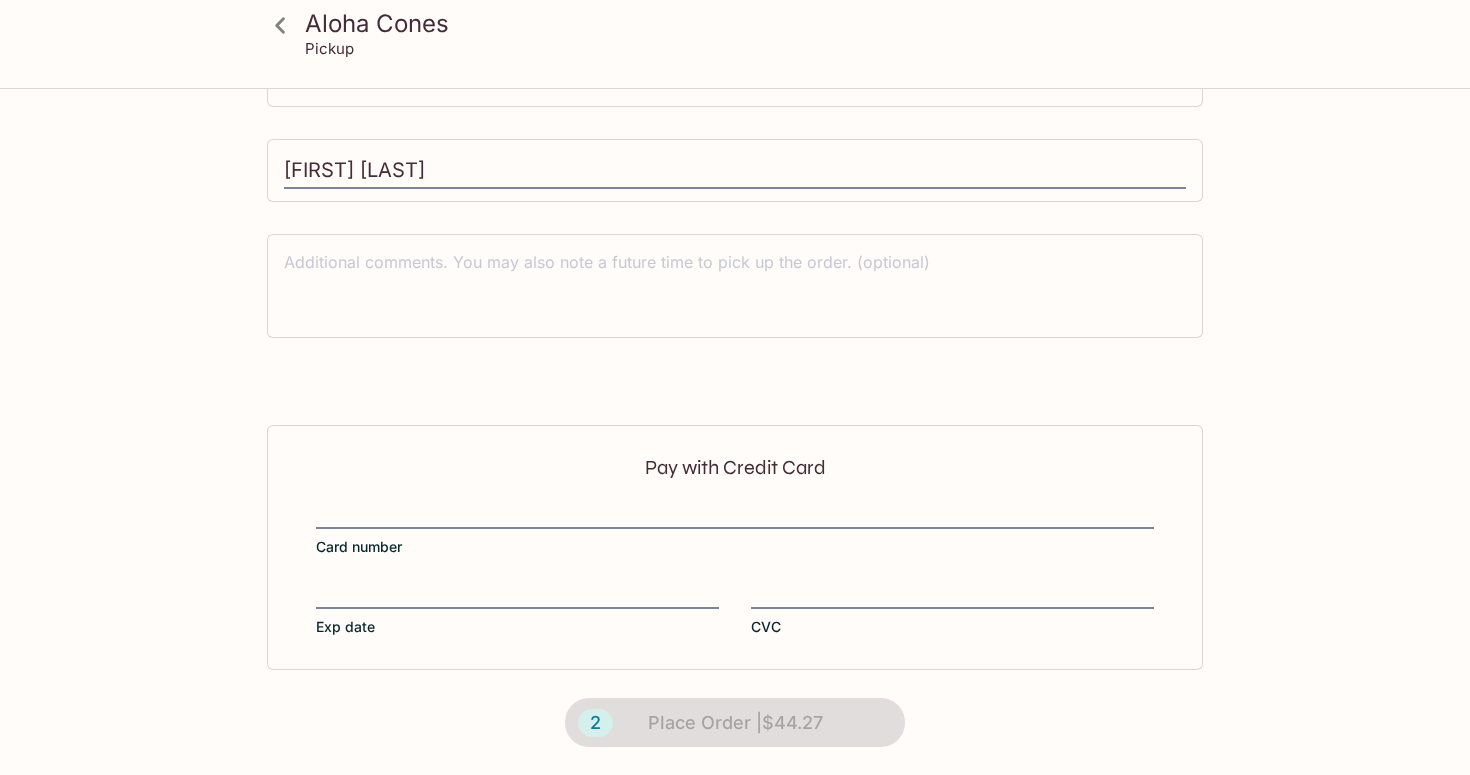 scroll, scrollTop: 701, scrollLeft: 0, axis: vertical 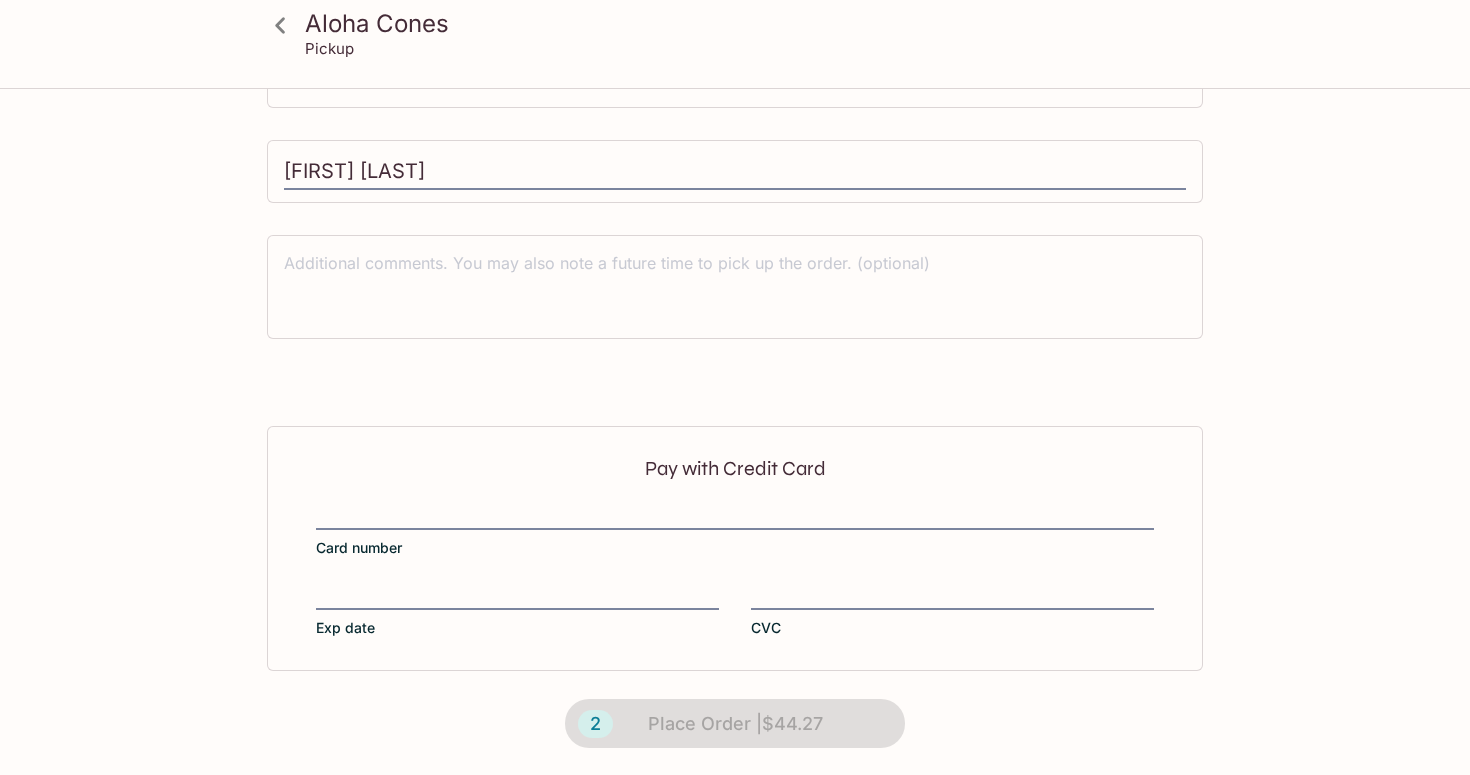 click on "2 Place Order | $44.27" at bounding box center (735, 724) 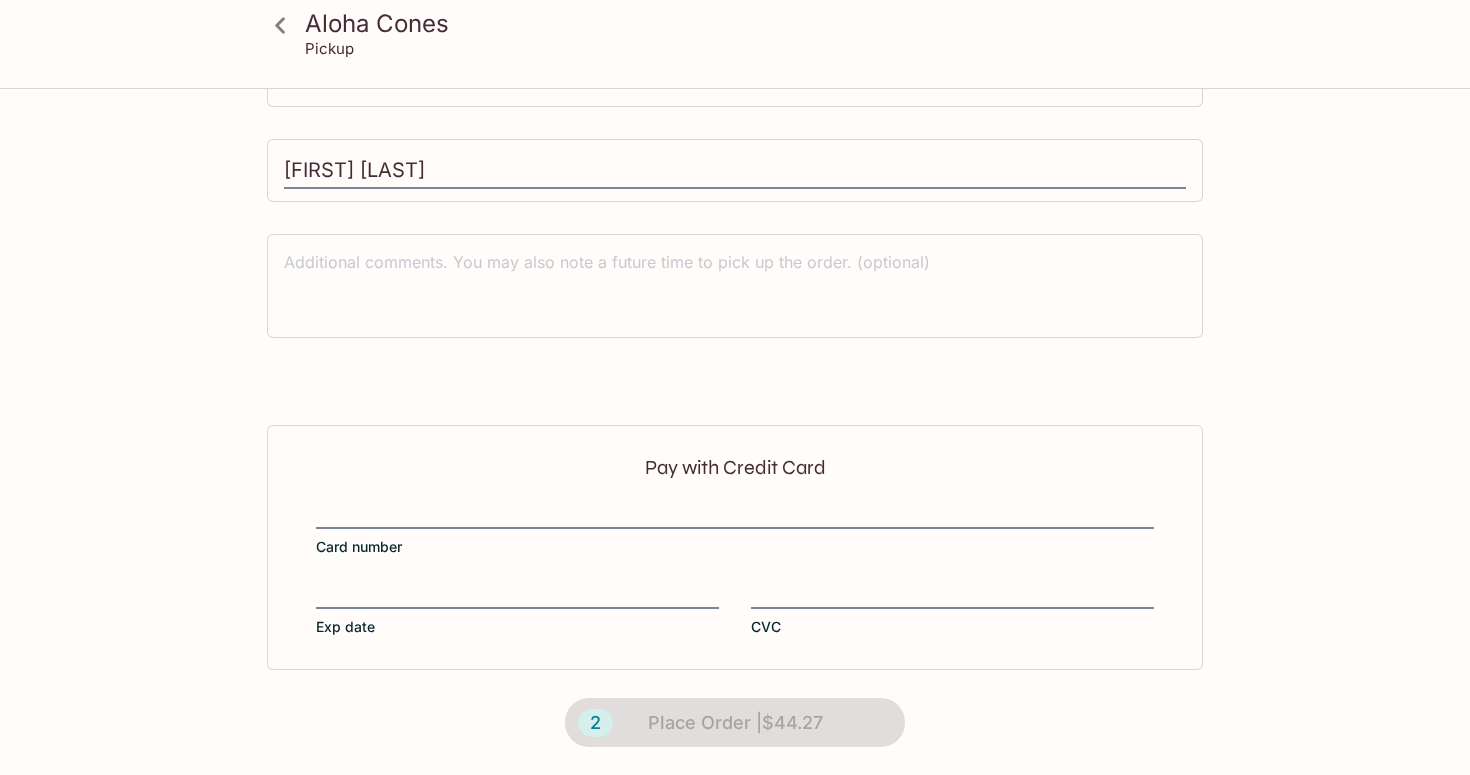 scroll, scrollTop: 701, scrollLeft: 0, axis: vertical 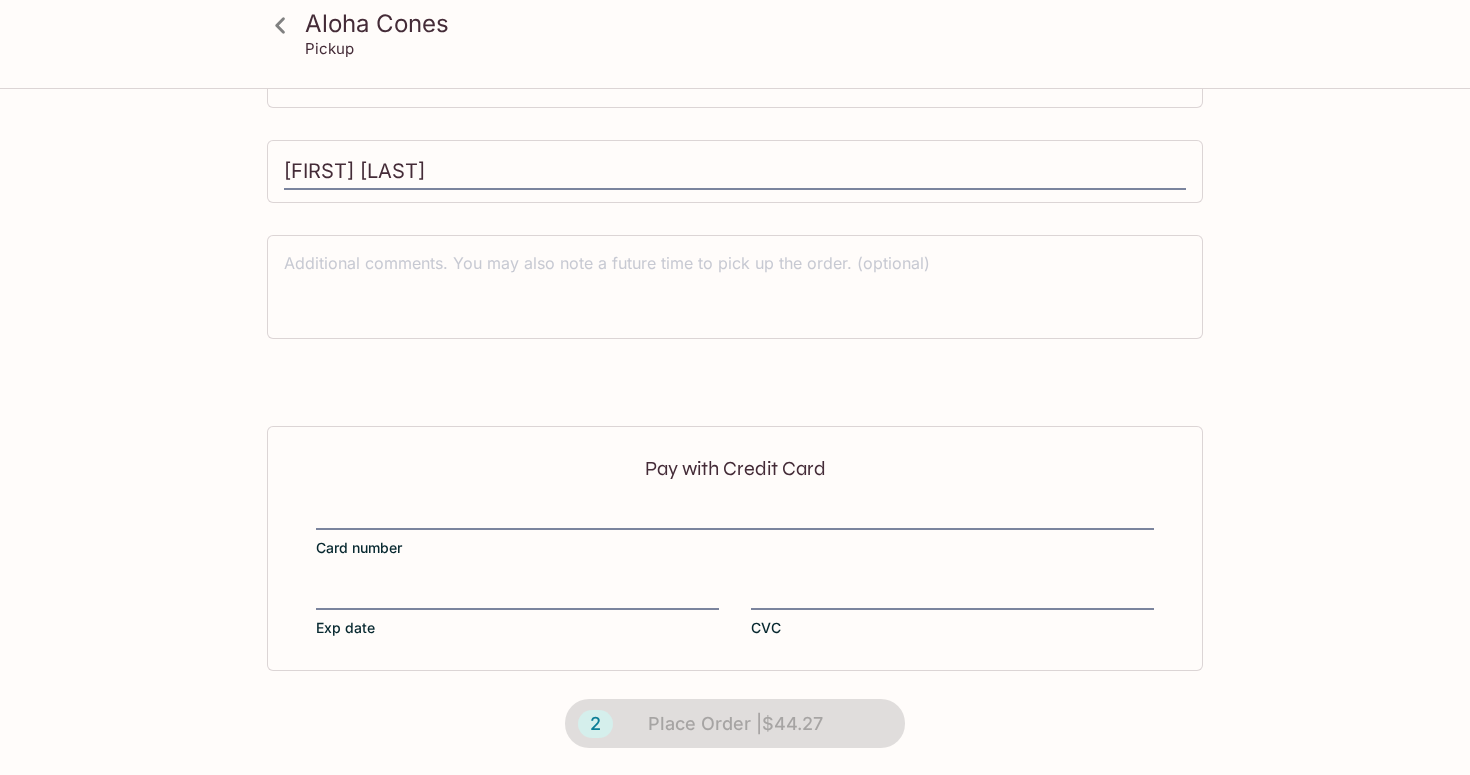 click on "Pay with Credit Card Card number Exp date CVC" at bounding box center (735, 548) 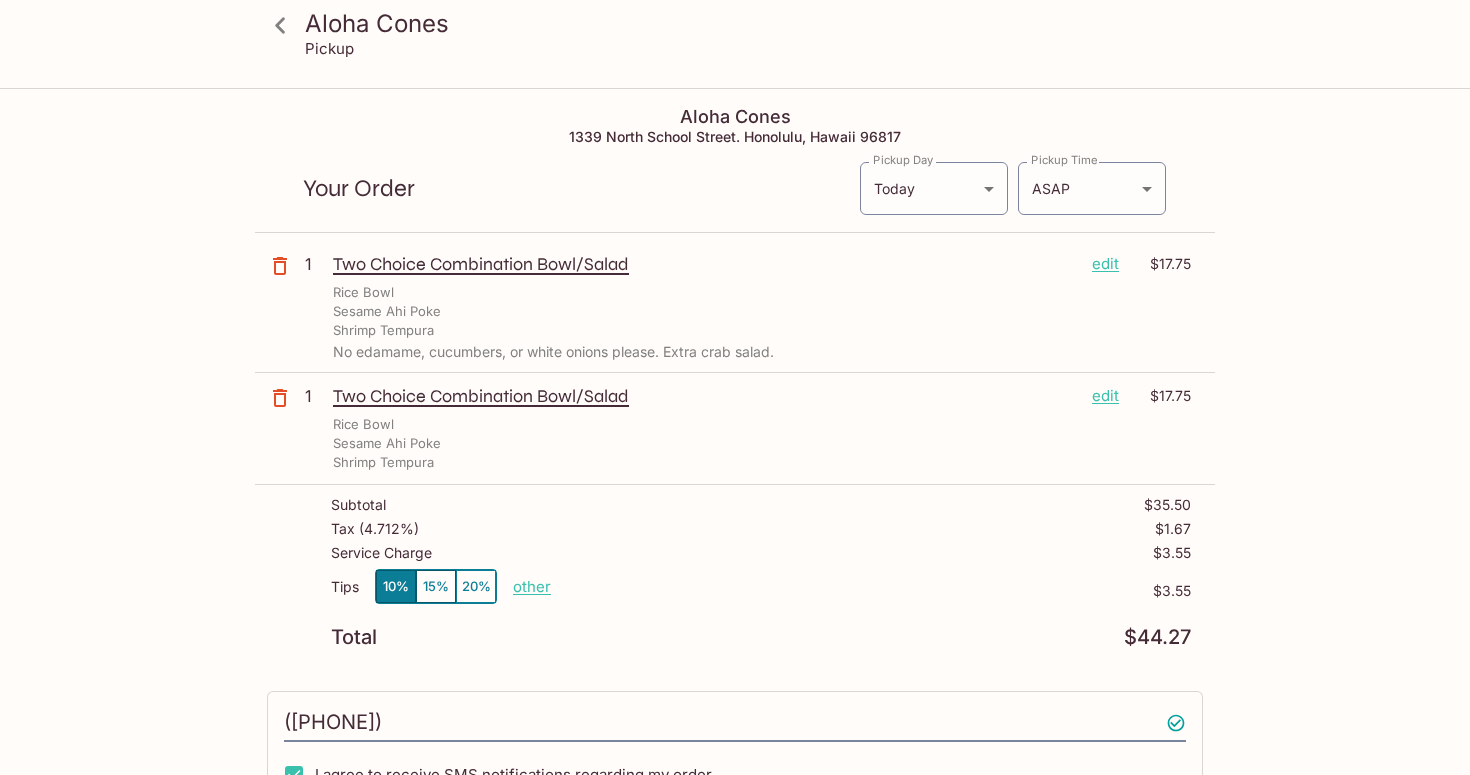 scroll, scrollTop: 0, scrollLeft: 0, axis: both 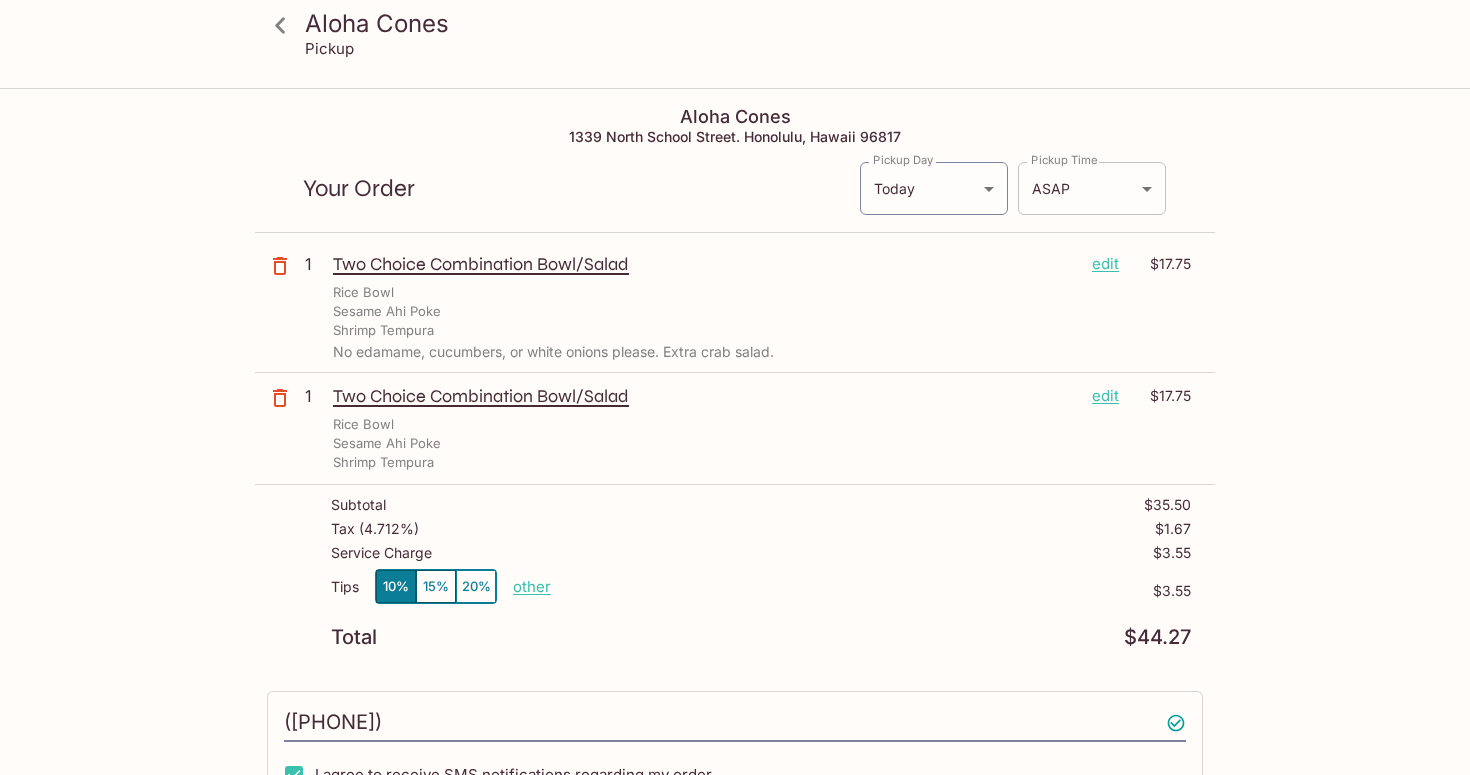 click on "Aloha Cones Pickup Aloha Cones 1339 North School Street. Honolulu, Hawaii 96817 Your Order Pickup Day Today Today Pickup Day Pickup Time ASAP ASAP Pickup Time 1 Two Choice Combination Bowl/Salad edit $17.75 Rice Bowl Sesame Ahi Poke Shrimp Tempura No edamame, cucumbers, or white onions please. Extra crab salad. 1 Two Choice Combination Bowl/Salad edit $17.75 Rice Bowl Sesame Ahi Poke Shrimp Tempura Subtotal $35.50 Tax ( 4.712% ) $1.67 Service Charge $3.55 Tips 10% 15% 20% other $3.55 Total $44.27 ([PHONE]) I agree to receive SMS notifications regarding my order [FIRST] [LAST] x Pay with Credit Card Card number Exp date CVC 2 Place Order | $44.27 Aloha Cones | Powered by Beluga" at bounding box center (735, 477) 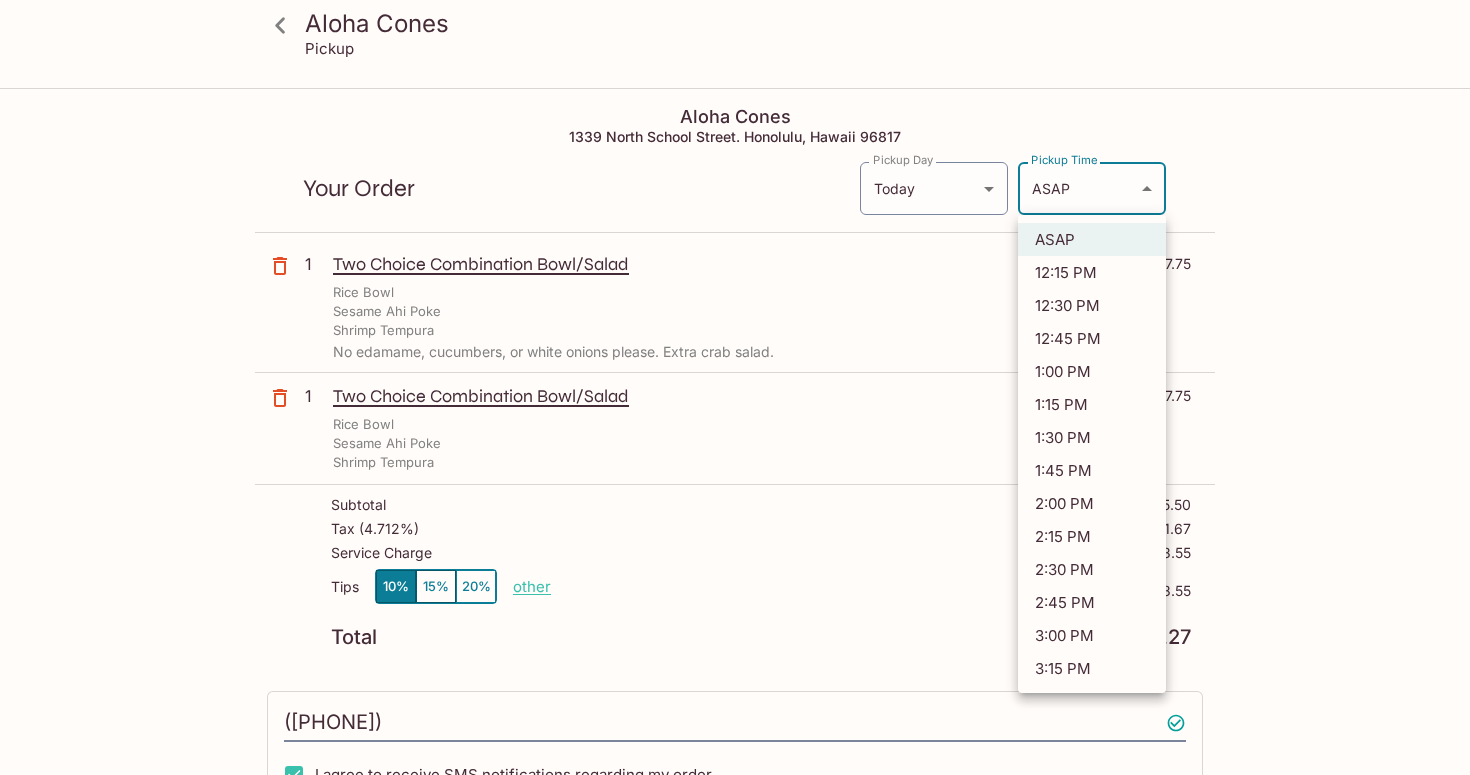 scroll, scrollTop: 701, scrollLeft: 0, axis: vertical 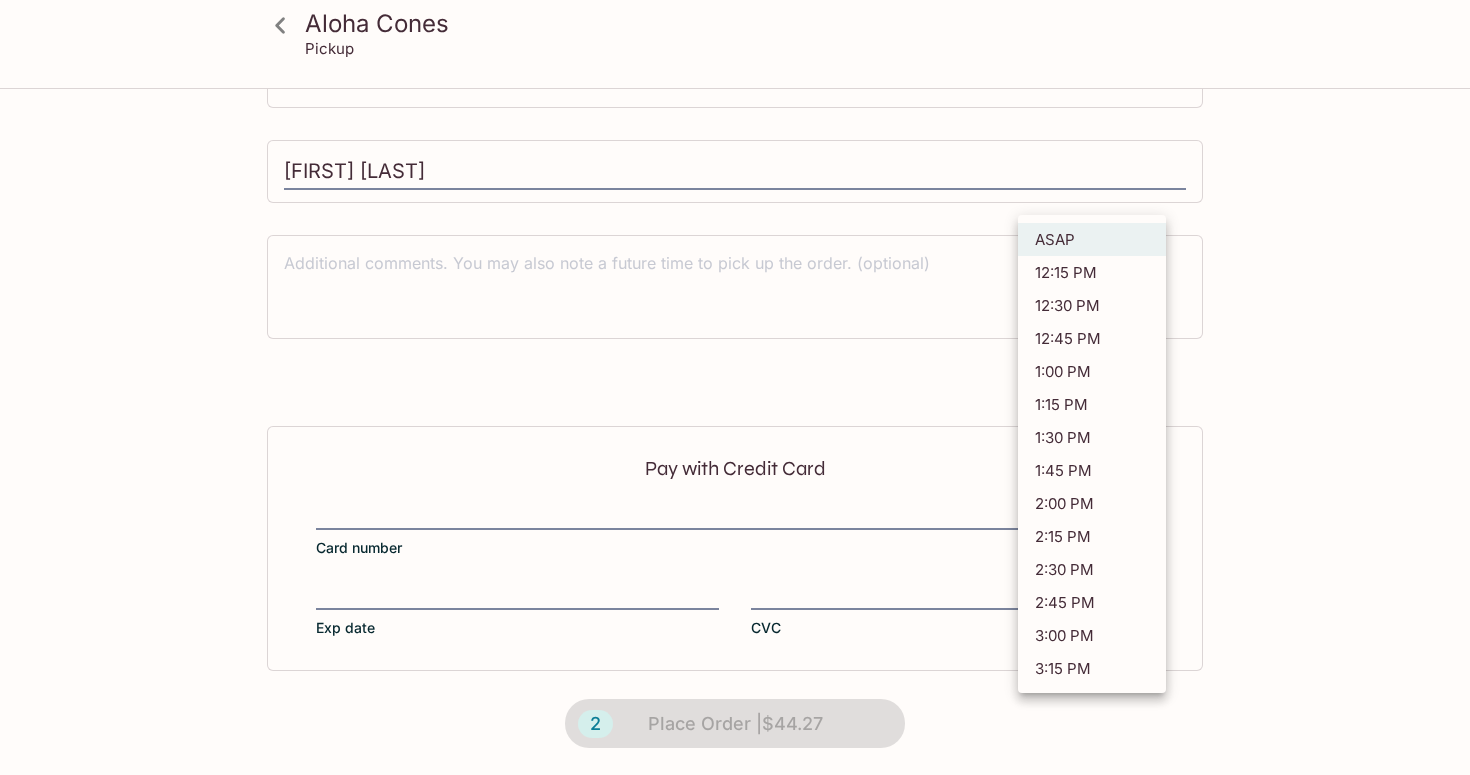 click on "ASAP" at bounding box center (1092, 239) 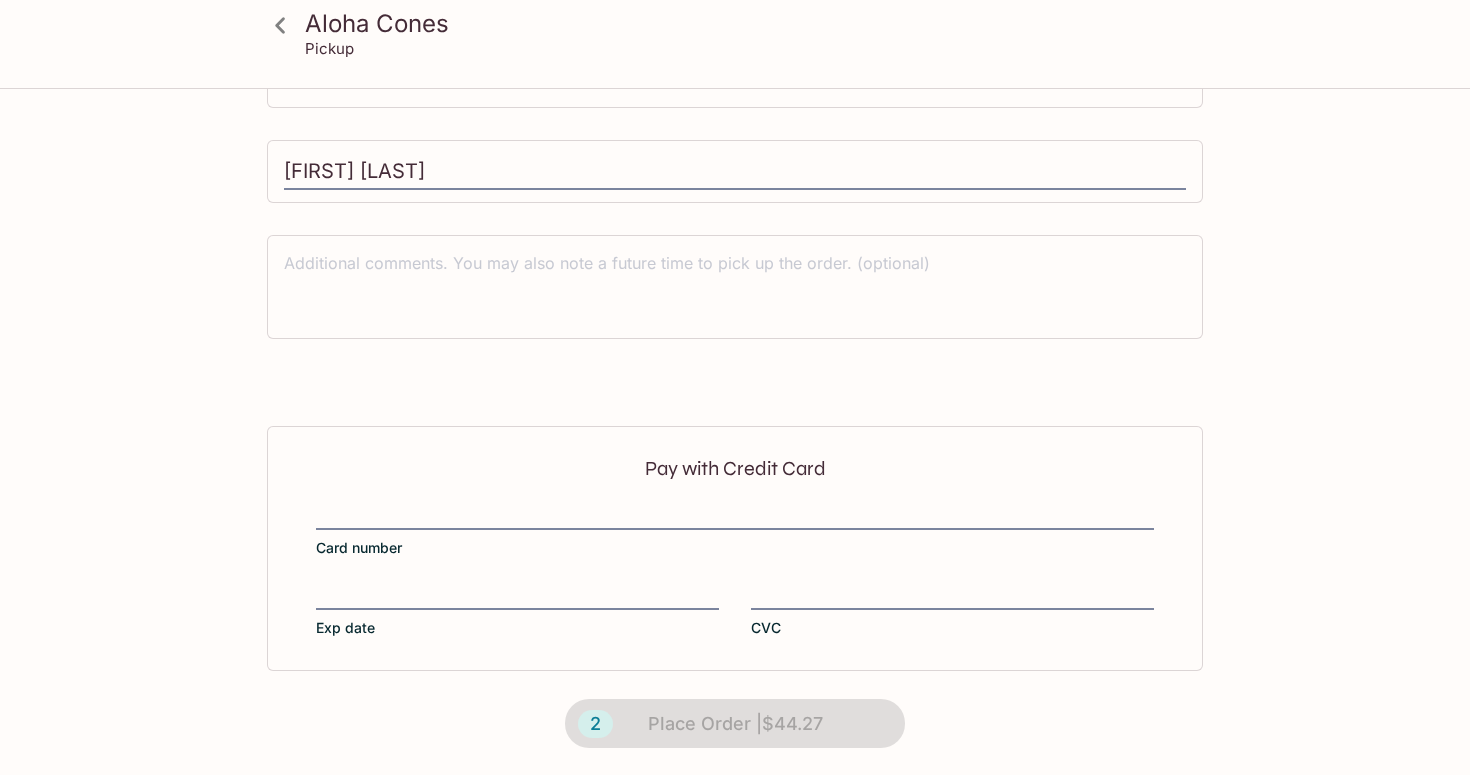scroll, scrollTop: 0, scrollLeft: 0, axis: both 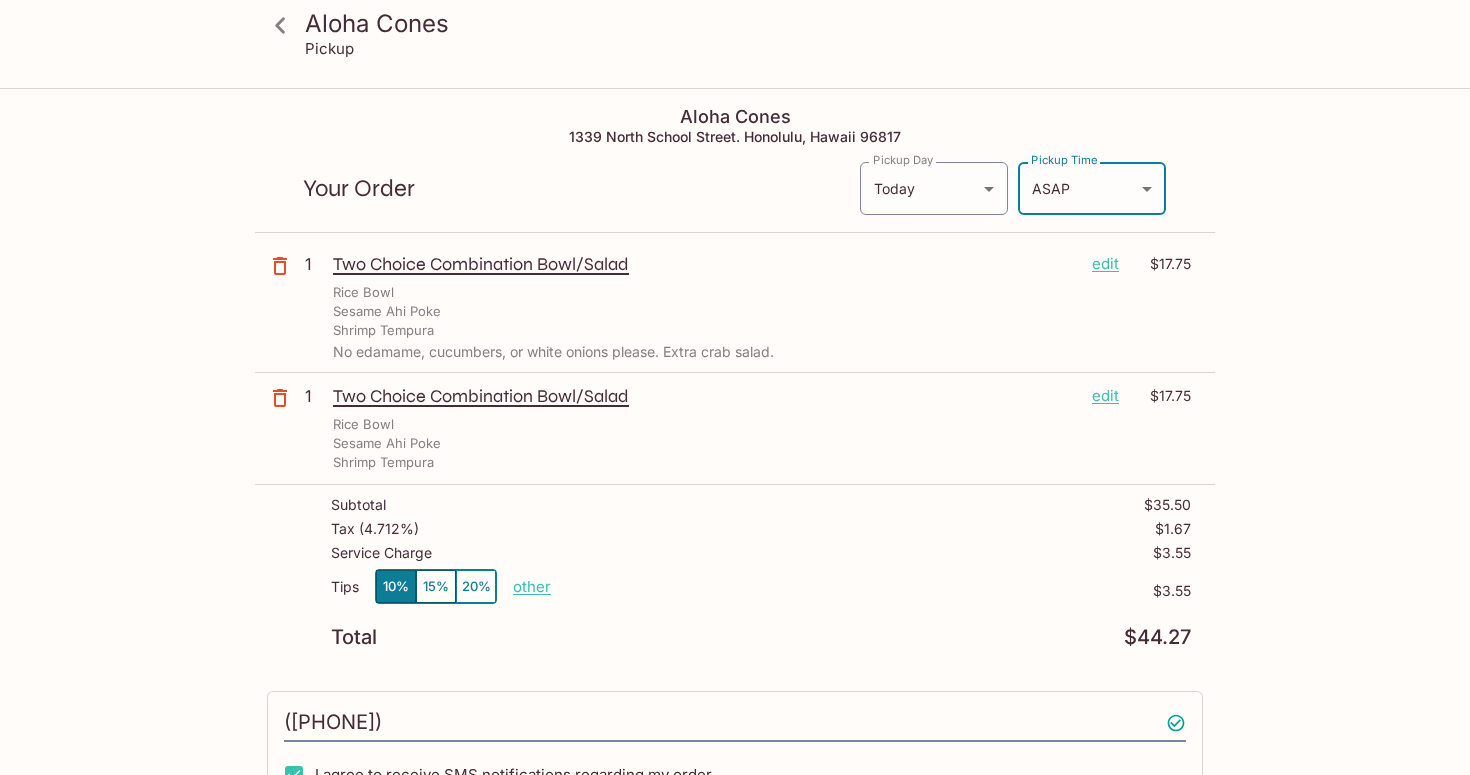 click on "Pickup Day Today Today Pickup Day Pickup Time ASAP ASAP Pickup Time" at bounding box center (1013, 180) 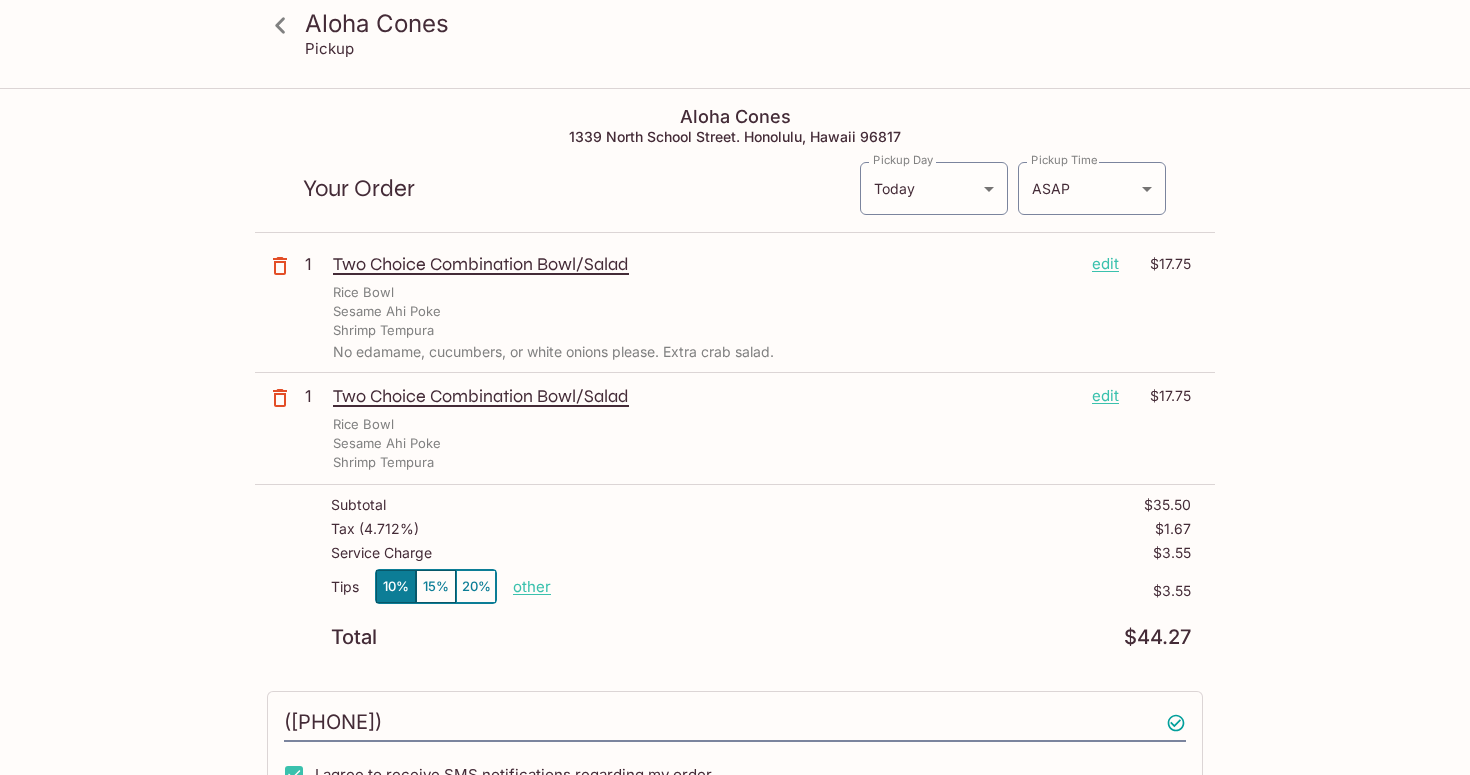 scroll, scrollTop: 0, scrollLeft: 0, axis: both 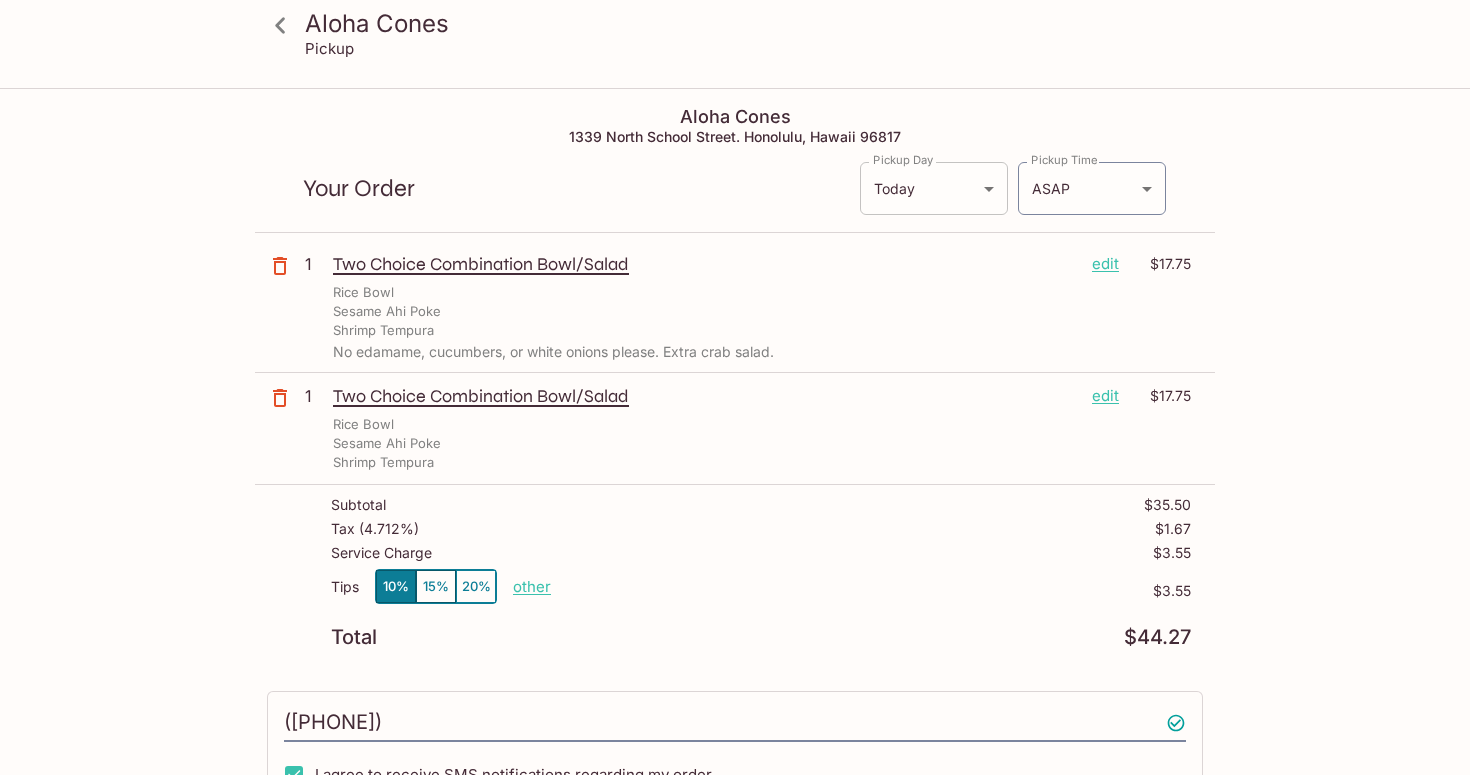 click on "Aloha Cones Pickup Aloha Cones 1339 North School Street. Honolulu, Hawaii 96817 Your Order Pickup Day Today Today Pickup Day Pickup Time ASAP ASAP Pickup Time 1 Two Choice Combination Bowl/Salad edit $17.75 Rice Bowl Sesame Ahi Poke Shrimp Tempura No edamame, cucumbers, or white onions please. Extra crab salad. 1 Two Choice Combination Bowl/Salad edit $17.75 Rice Bowl Sesame Ahi Poke Shrimp Tempura Subtotal $35.50 Tax ( 4.712% ) $1.67 Service Charge $3.55 Tips 10% 15% 20% other $3.55 Total $44.27 ([PHONE]) I agree to receive SMS notifications regarding my order [FIRST] [LAST] x Pay with Credit Card Card number Exp date CVC 2 Place Order | $44.27 Aloha Cones | Powered by Beluga" at bounding box center [735, 477] 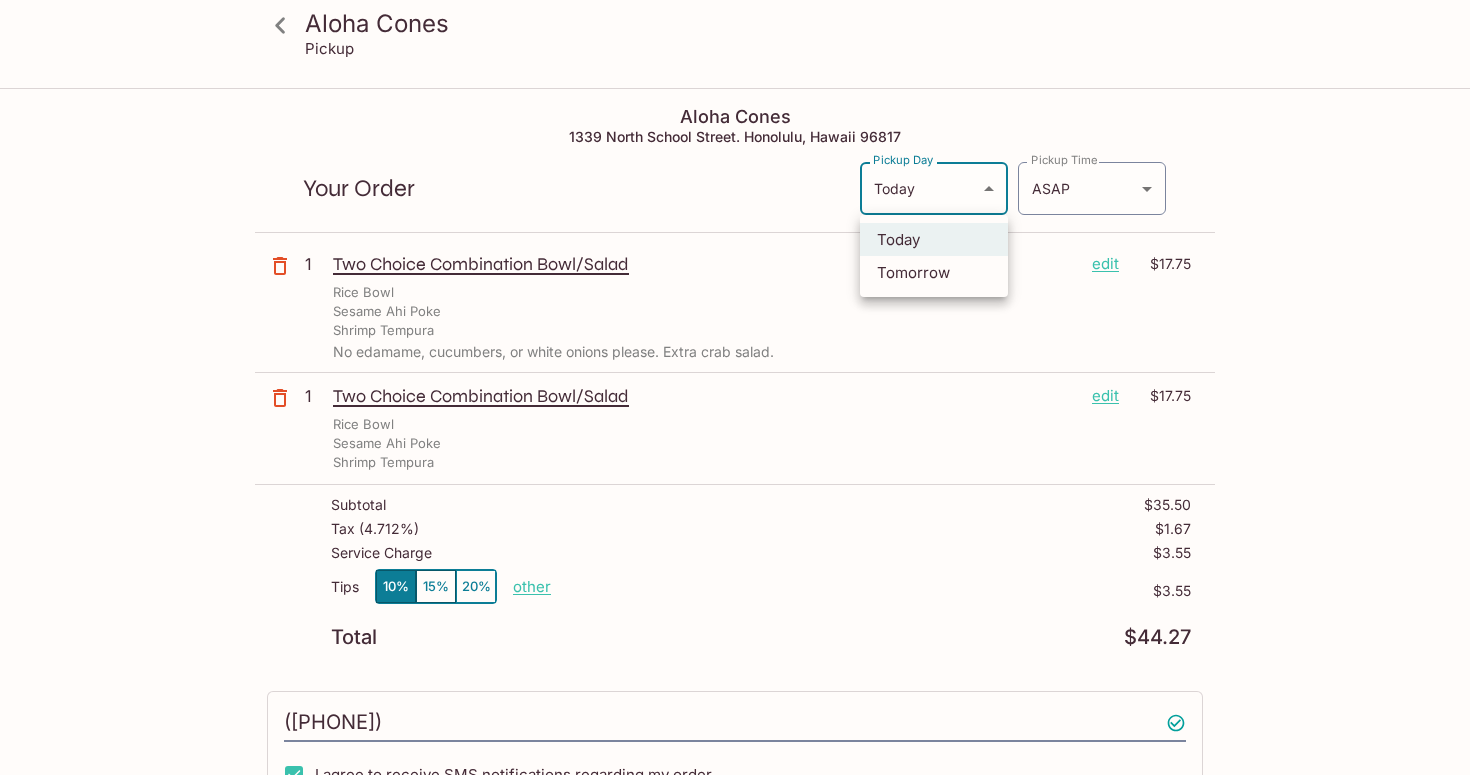 click on "Today" at bounding box center (934, 239) 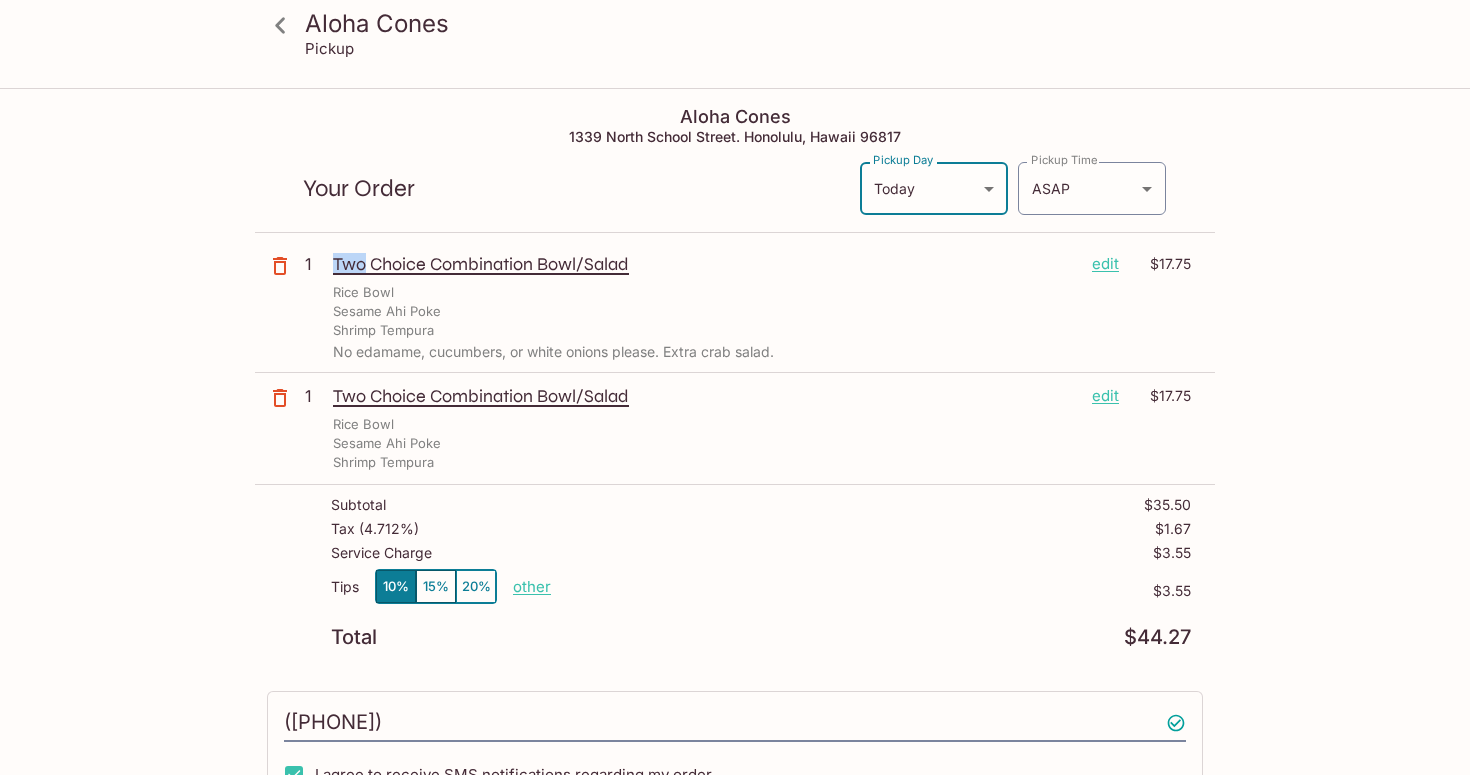 click on "1 Two Choice Combination Bowl/Salad edit $17.75 Rice Bowl Sesame Ahi Poke Shrimp Tempura No edamame, cucumbers, or white onions please. Extra crab salad." at bounding box center [735, 307] 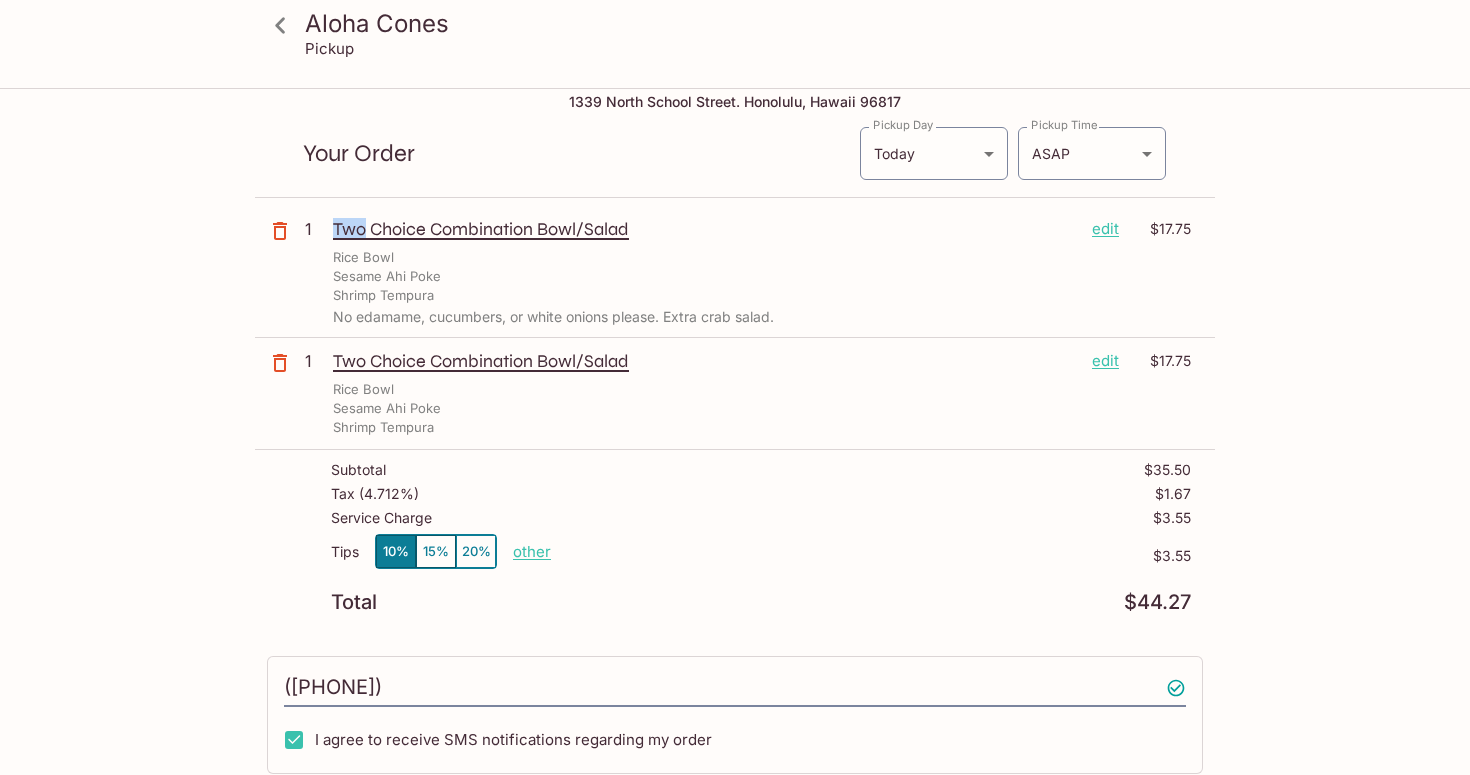 scroll, scrollTop: 39, scrollLeft: 0, axis: vertical 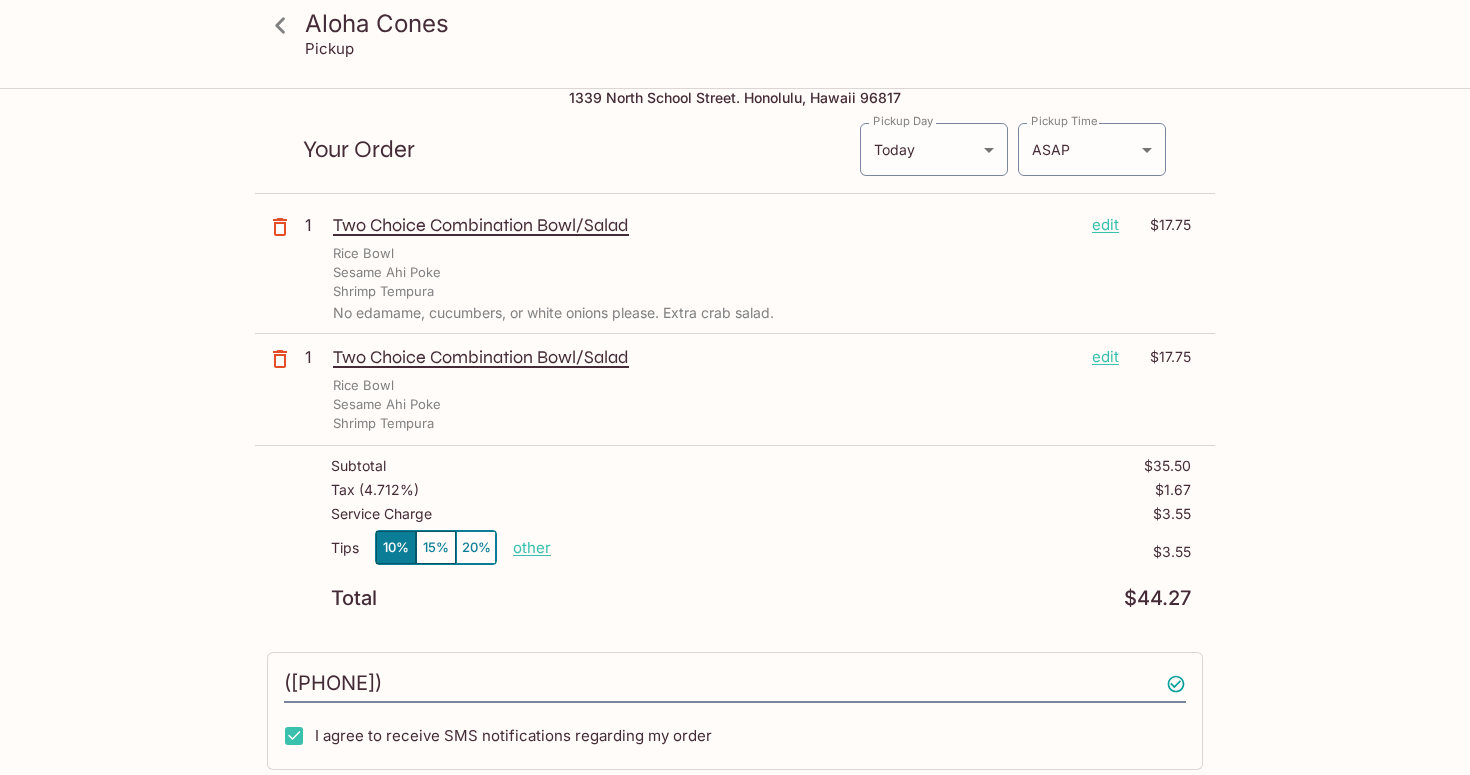 click on "Rice Bowl" at bounding box center [762, 253] 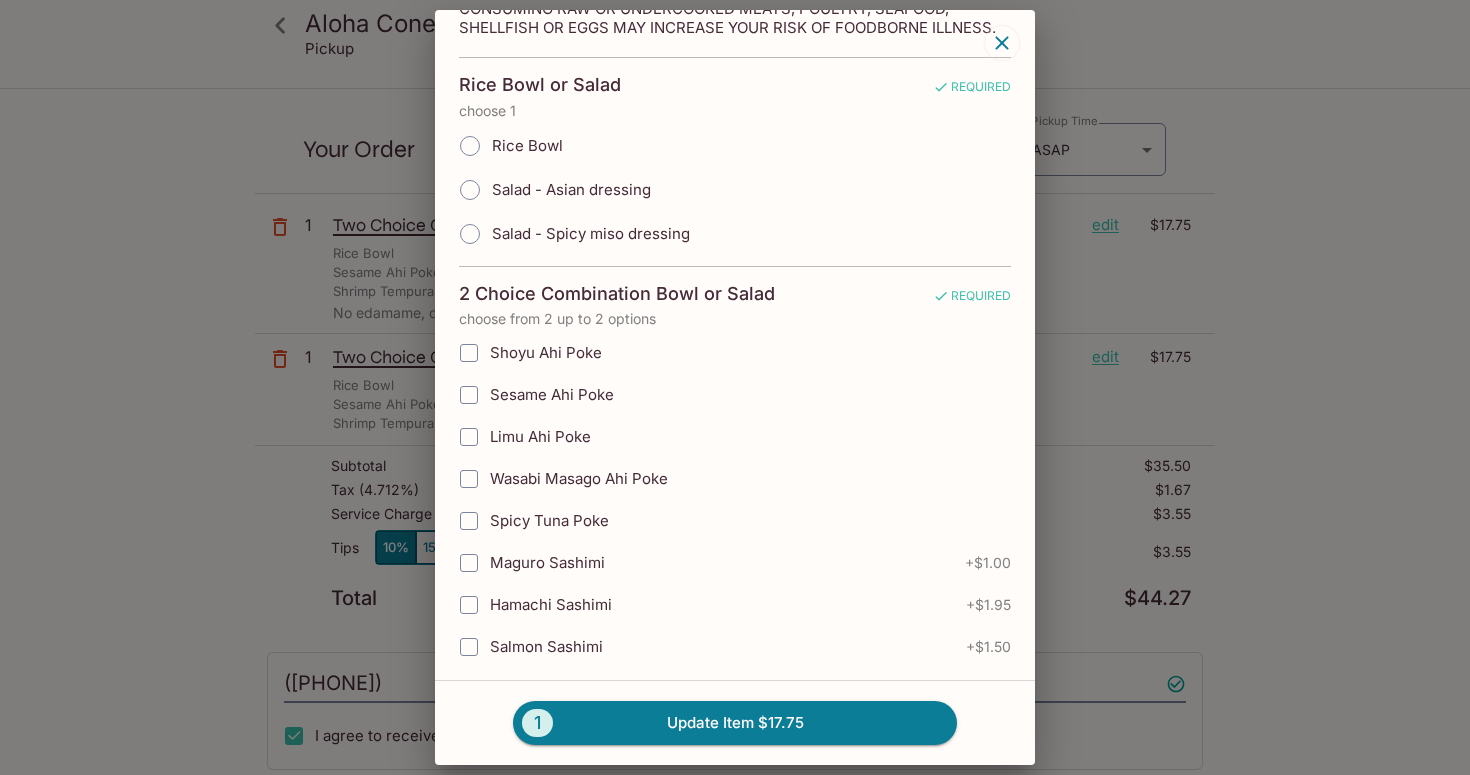 scroll, scrollTop: 200, scrollLeft: 0, axis: vertical 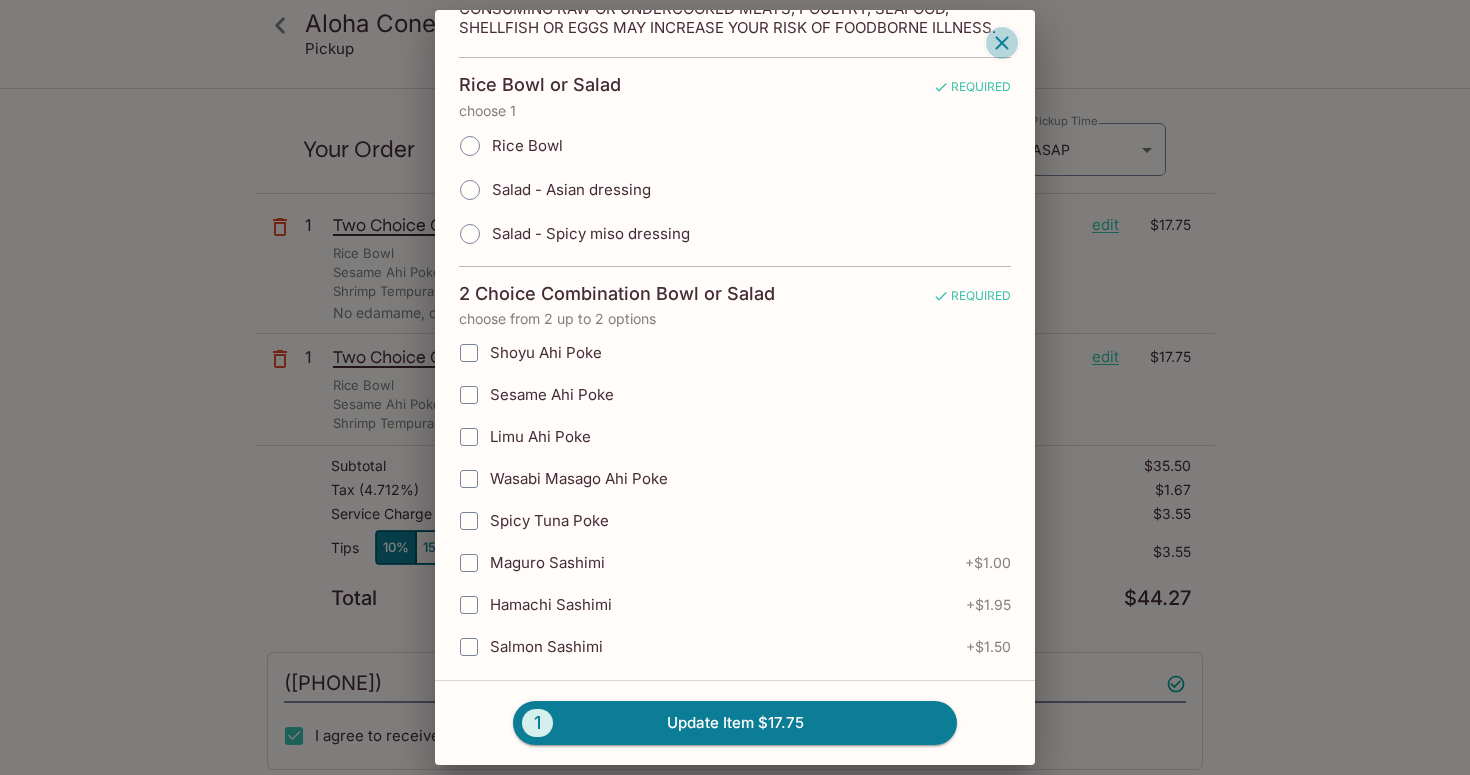 click 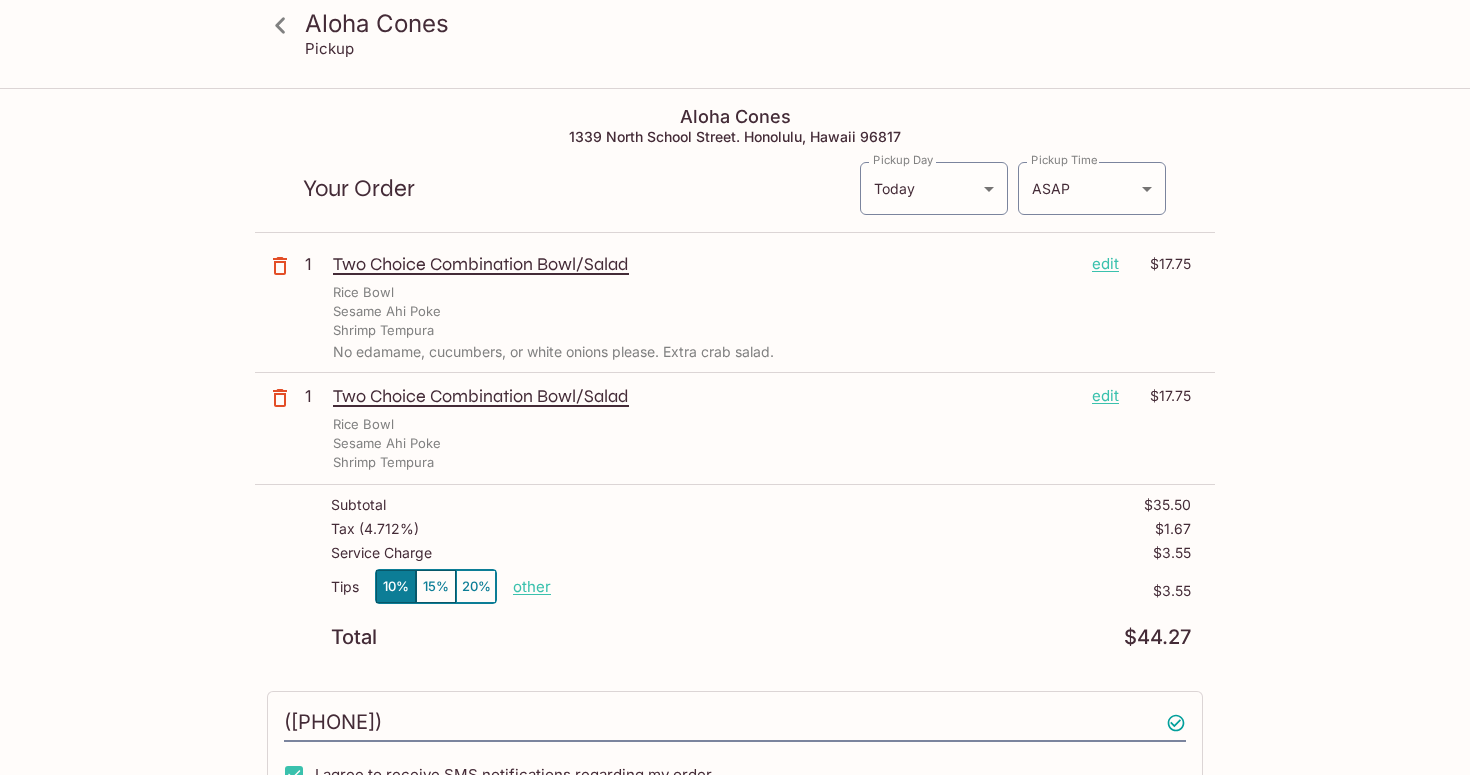 scroll, scrollTop: 0, scrollLeft: 0, axis: both 